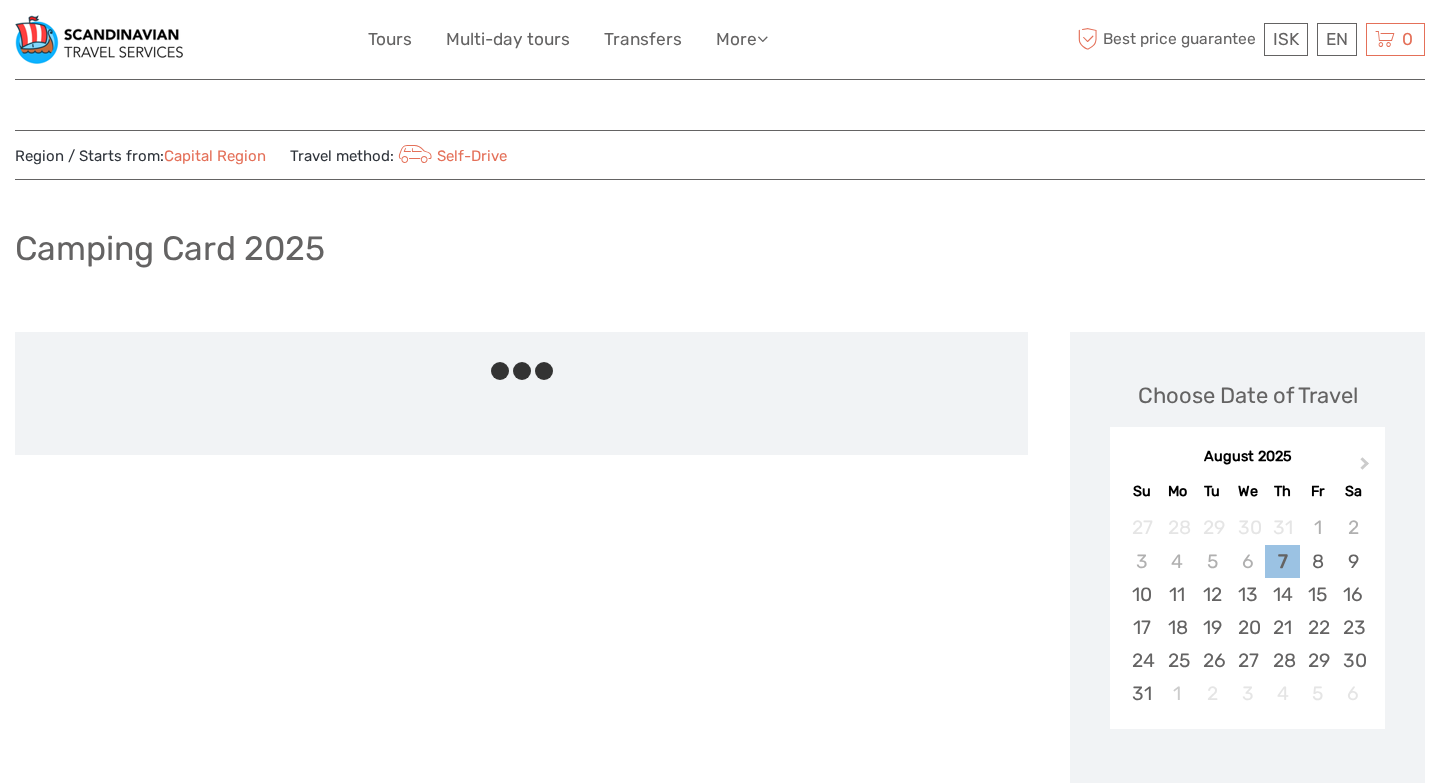 scroll, scrollTop: 0, scrollLeft: 0, axis: both 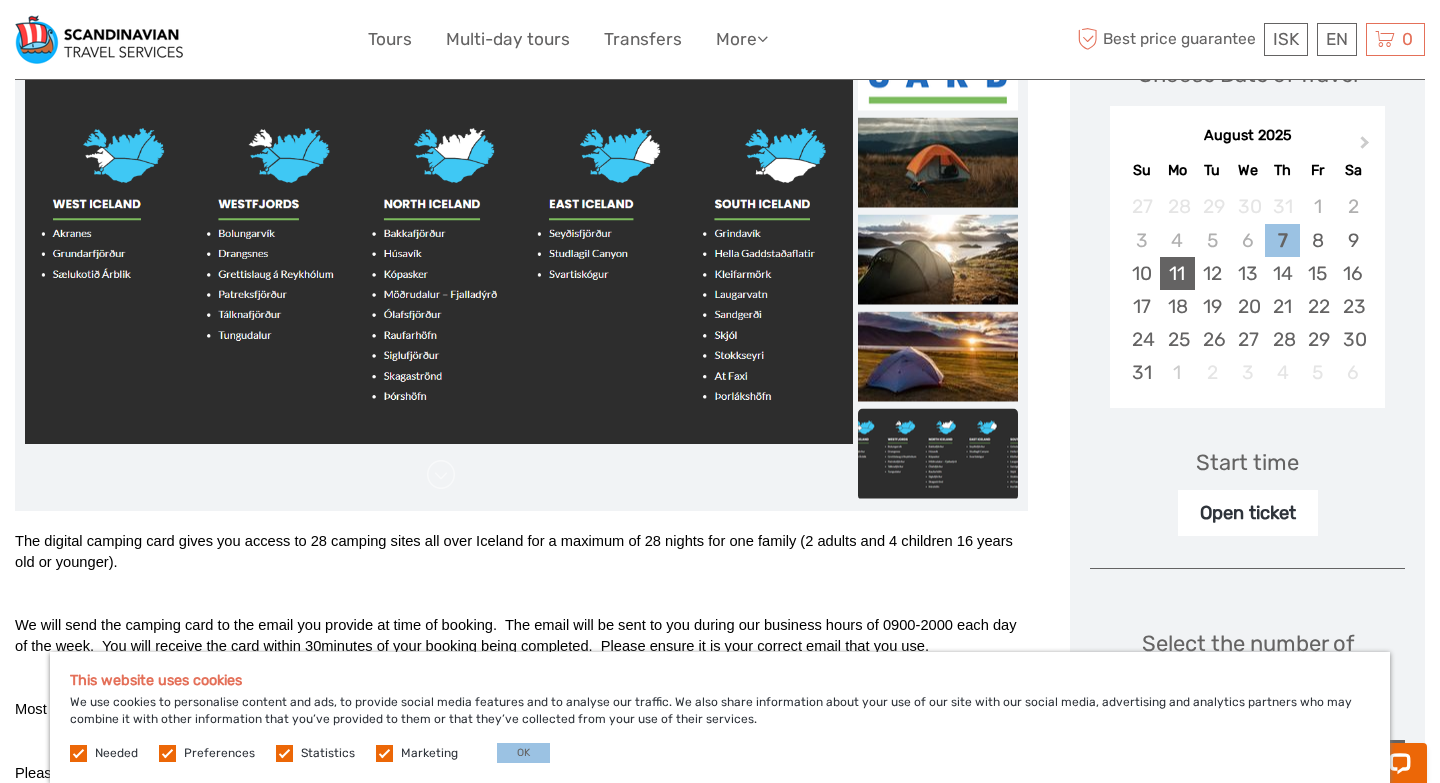 click on "11" at bounding box center [1177, 273] 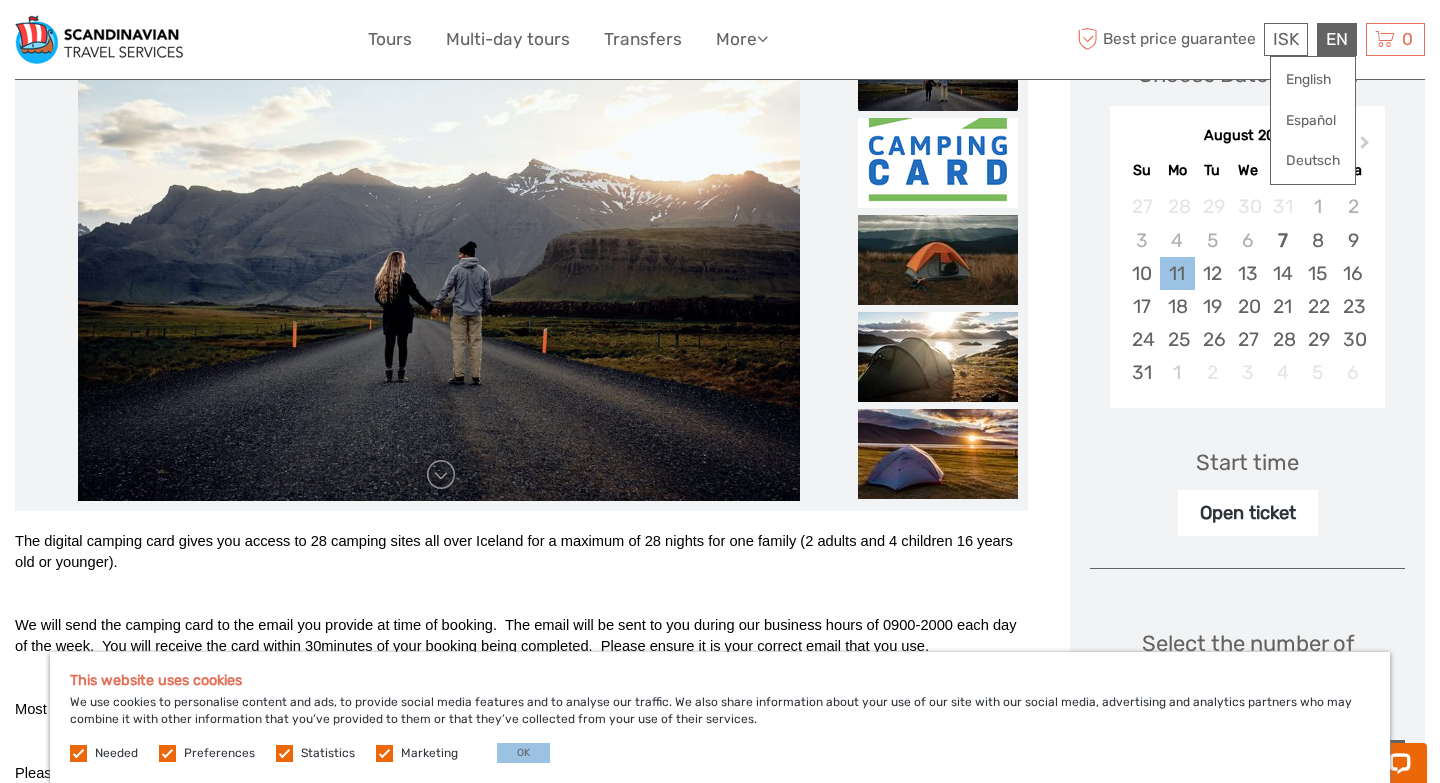 click on "EN
English Español Deutsch" at bounding box center (1337, 39) 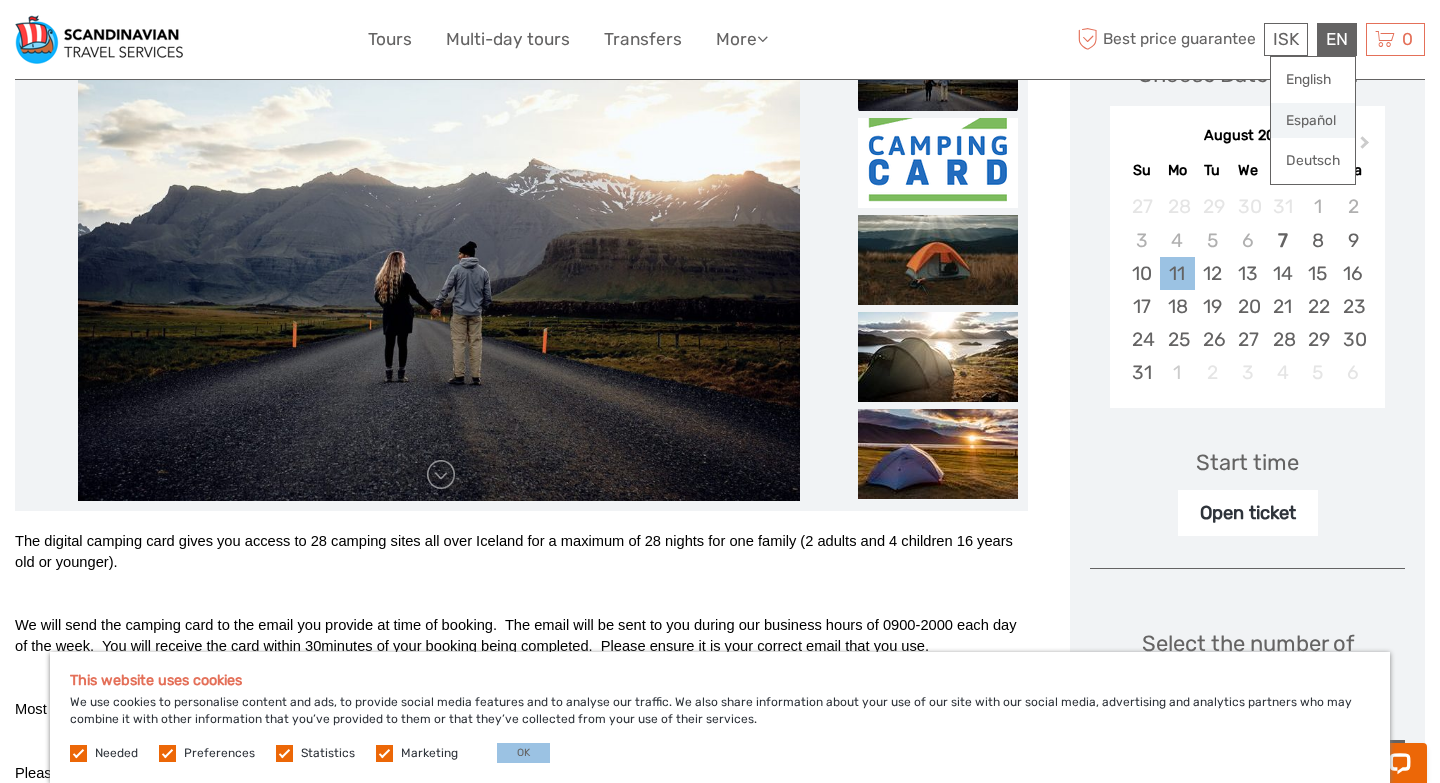 click on "Español" at bounding box center [1313, 121] 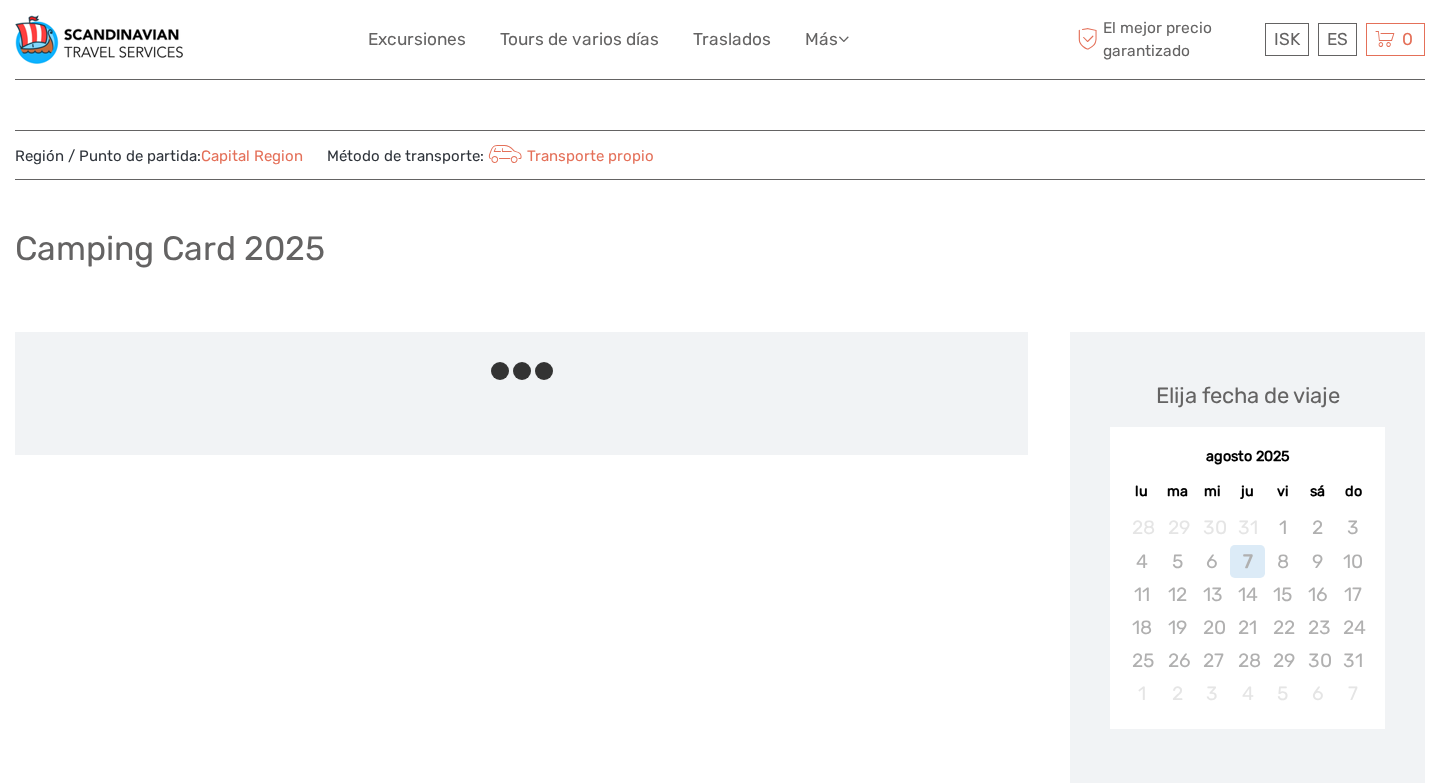 scroll, scrollTop: 0, scrollLeft: 0, axis: both 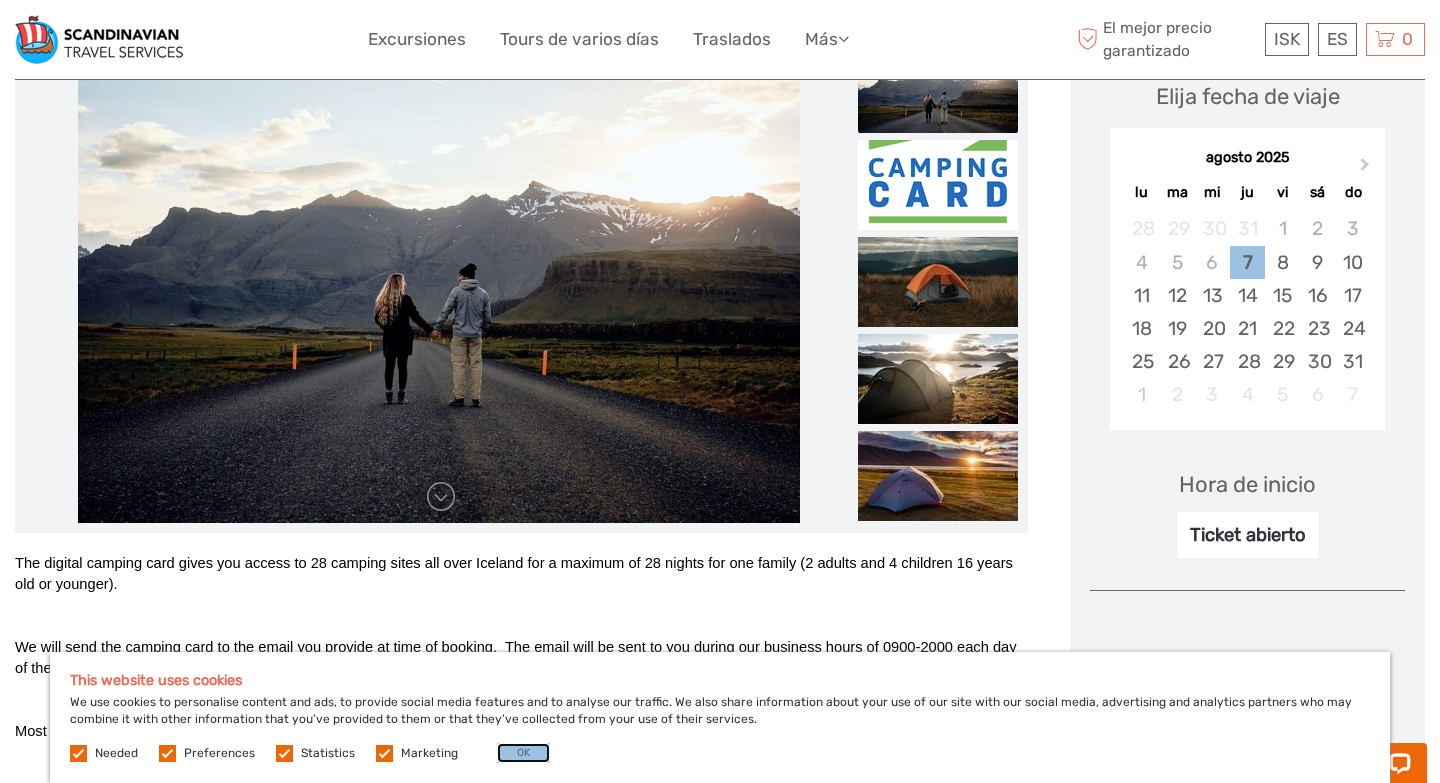 click on "OK" at bounding box center (523, 753) 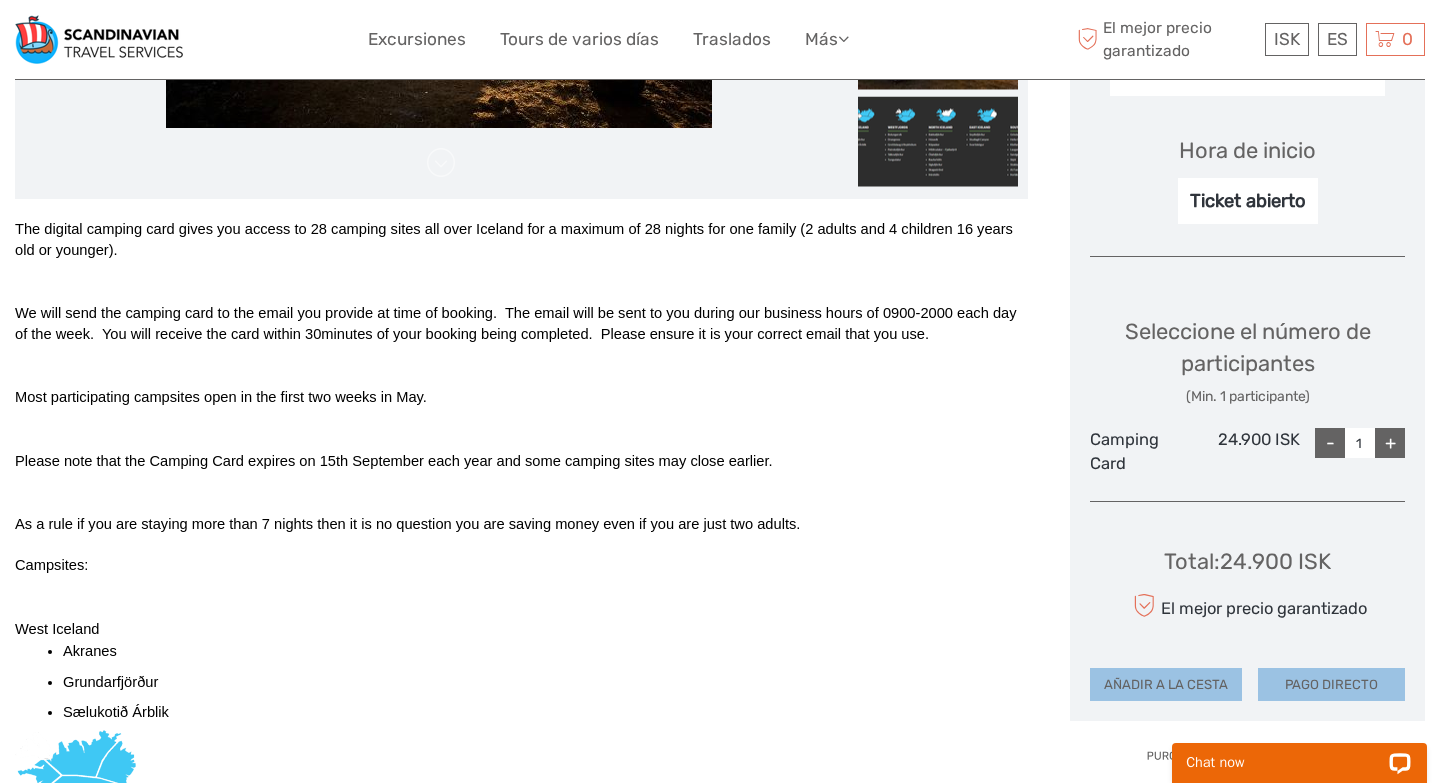scroll, scrollTop: 639, scrollLeft: 0, axis: vertical 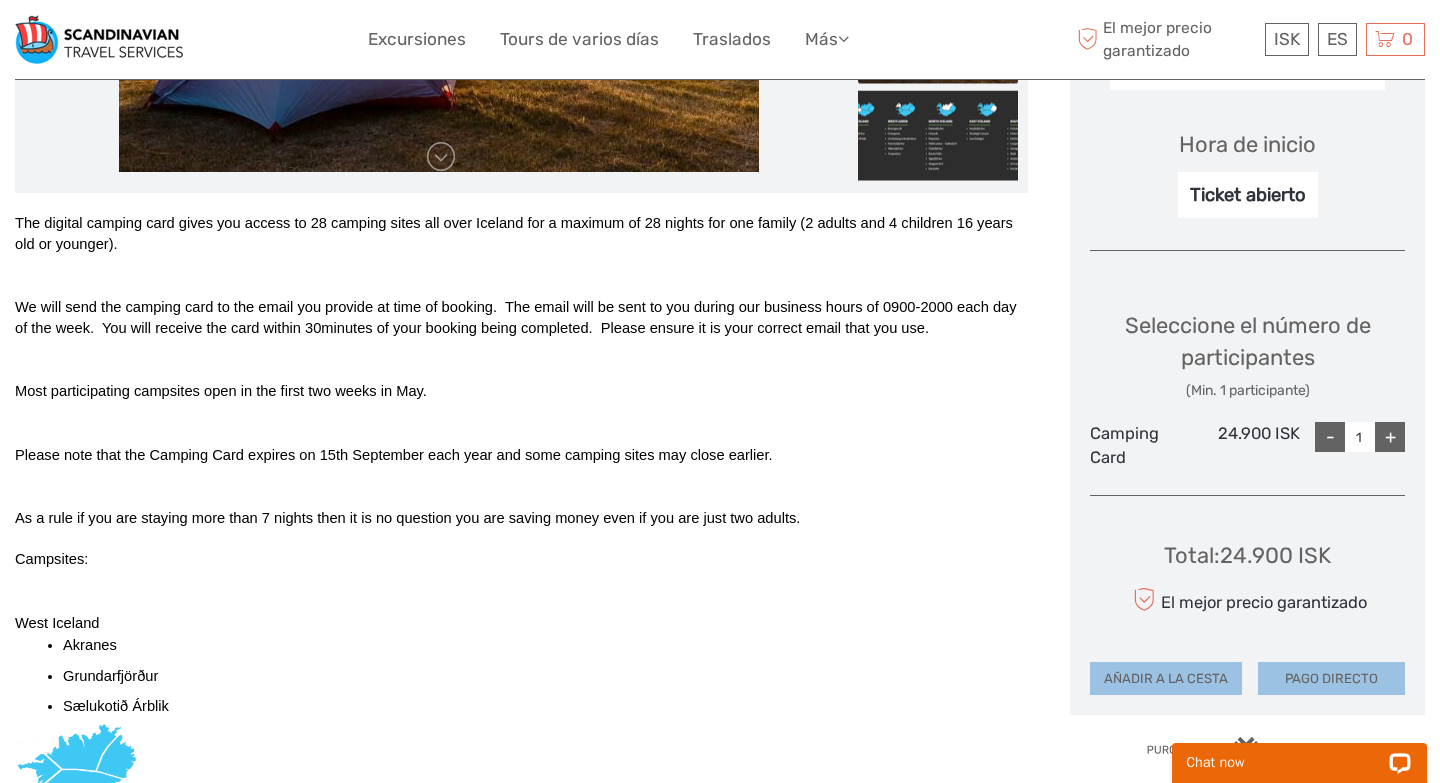 click on "+" at bounding box center (1390, 437) 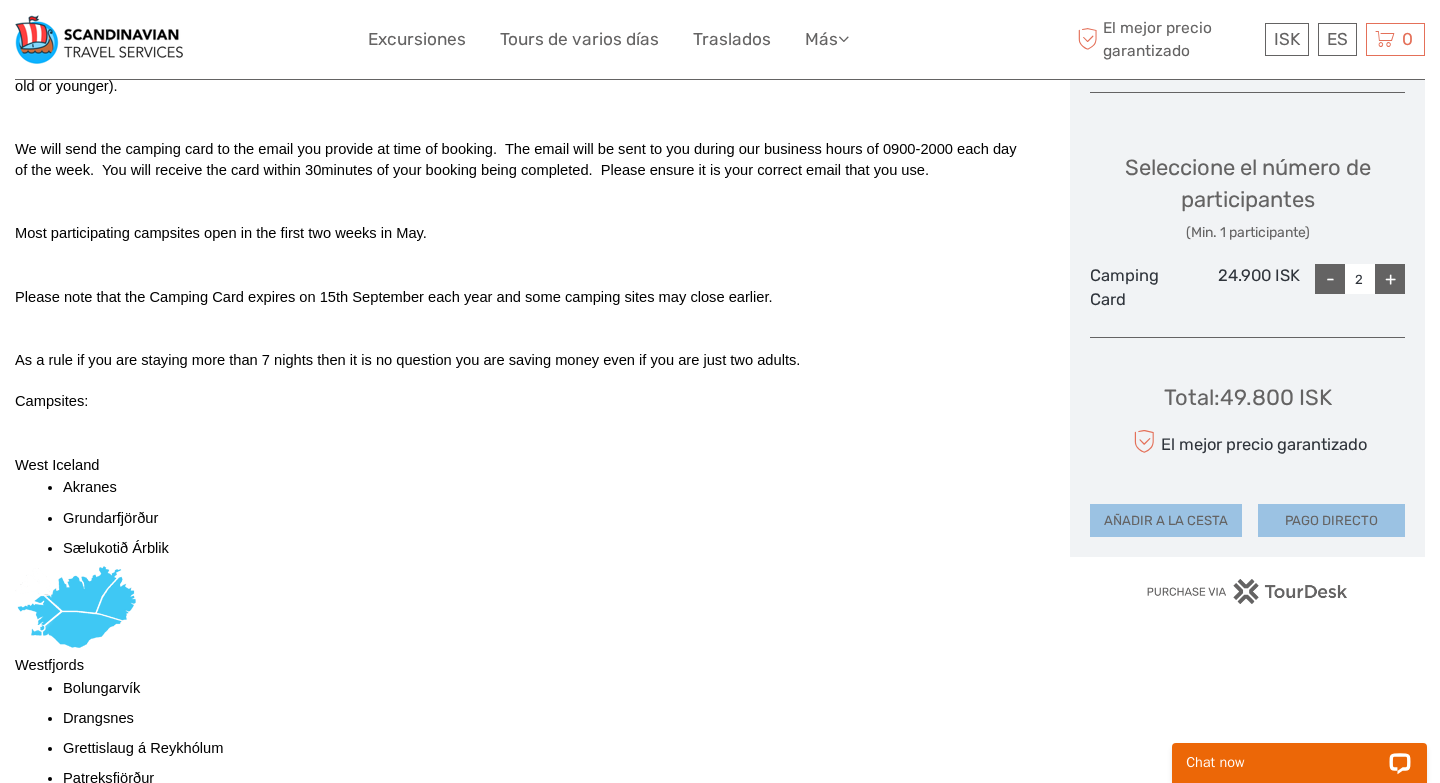 scroll, scrollTop: 865, scrollLeft: 0, axis: vertical 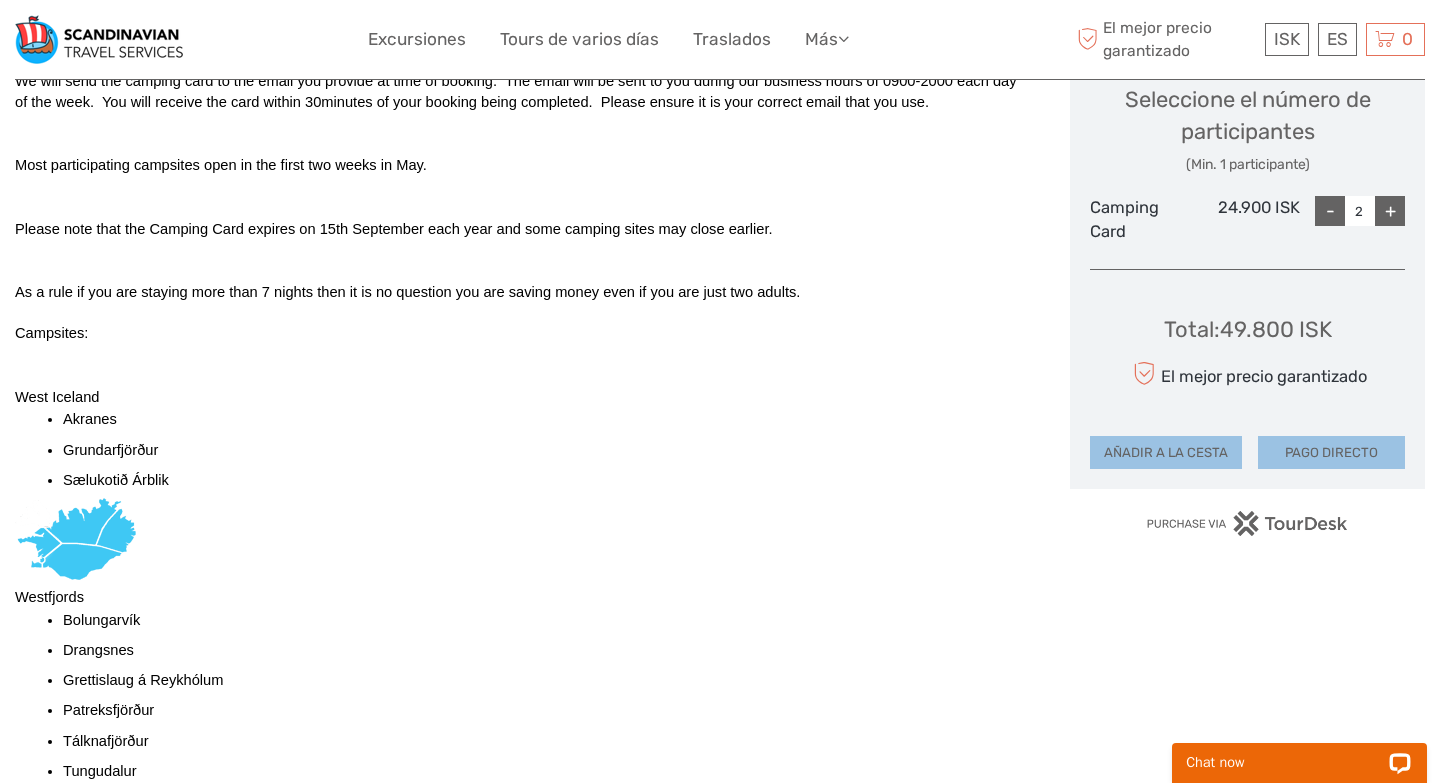 click on "-" at bounding box center [1330, 211] 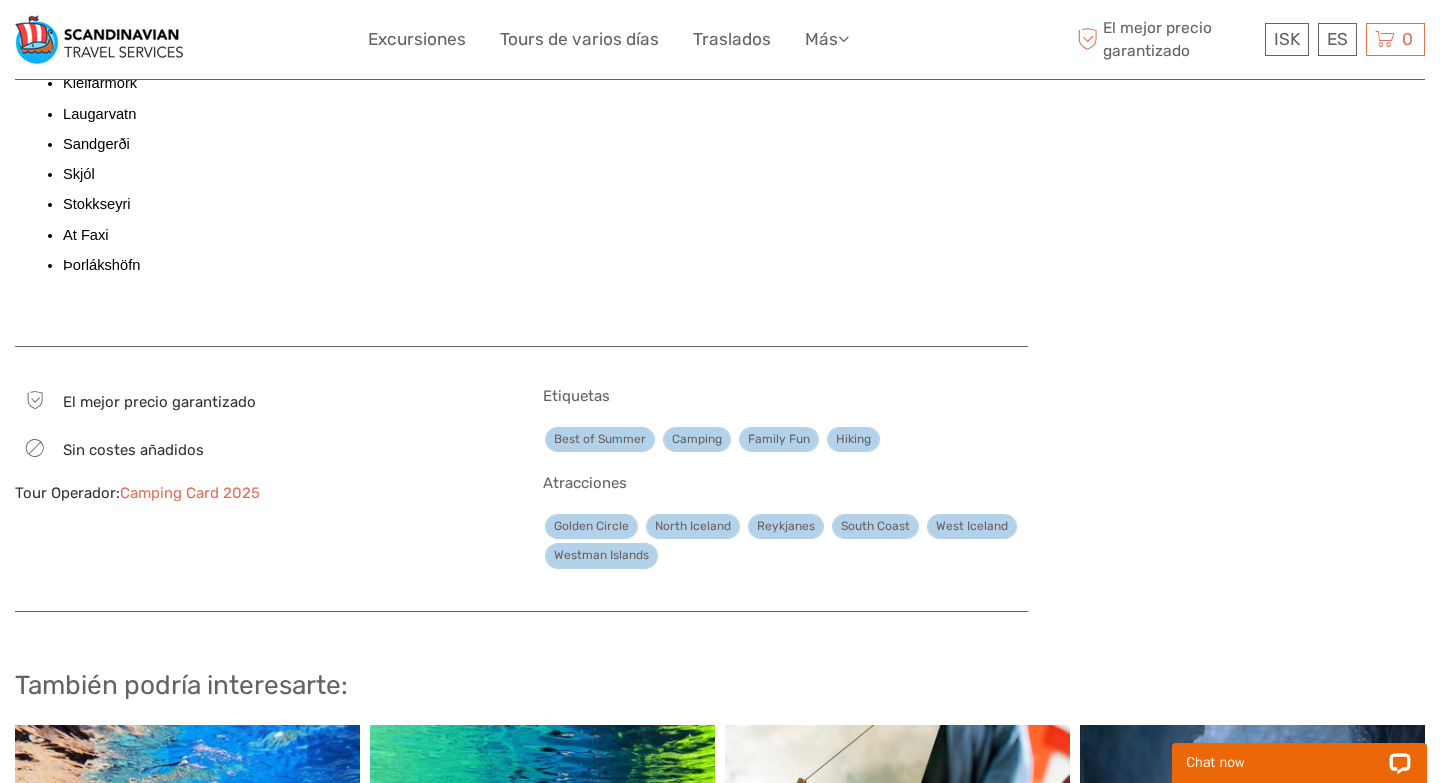 scroll, scrollTop: 2374, scrollLeft: 0, axis: vertical 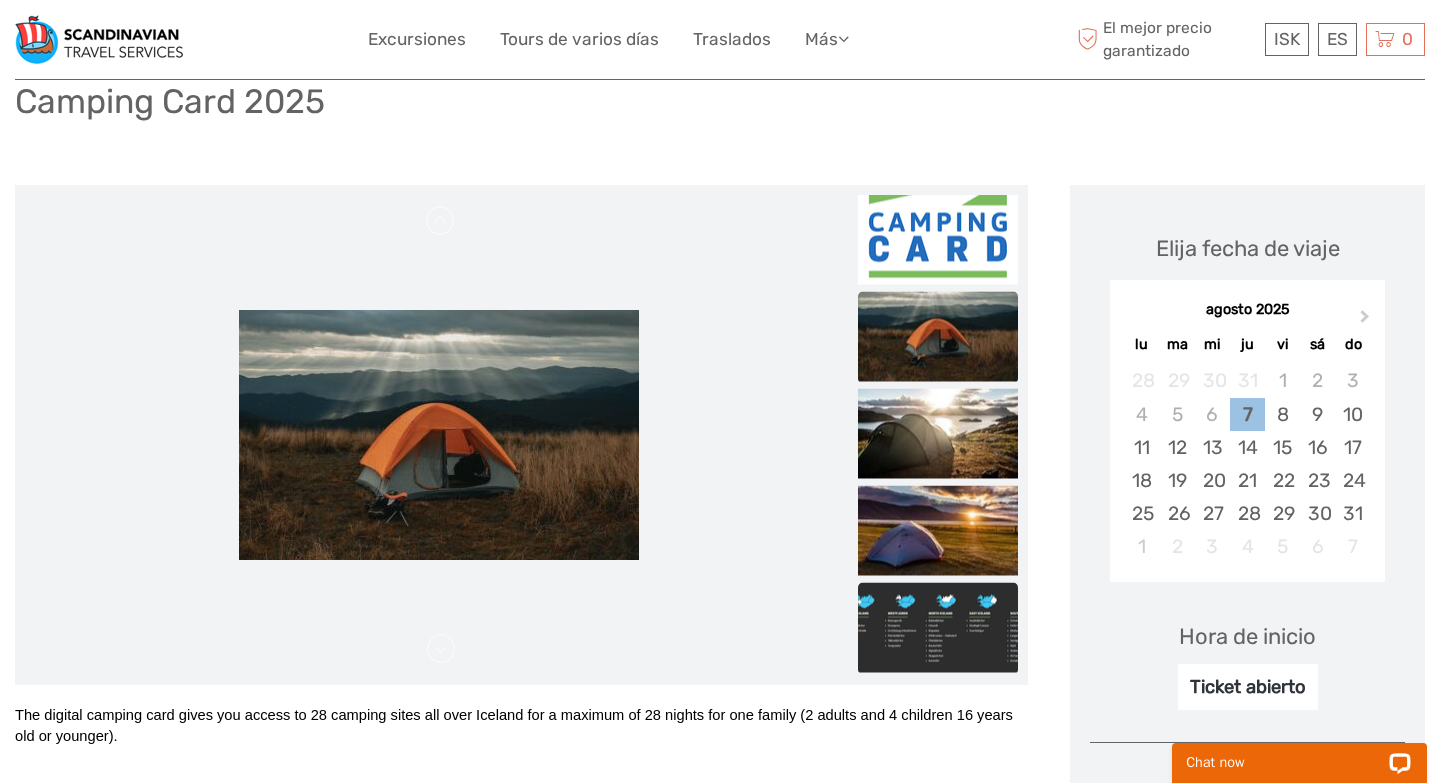 click at bounding box center (938, 628) 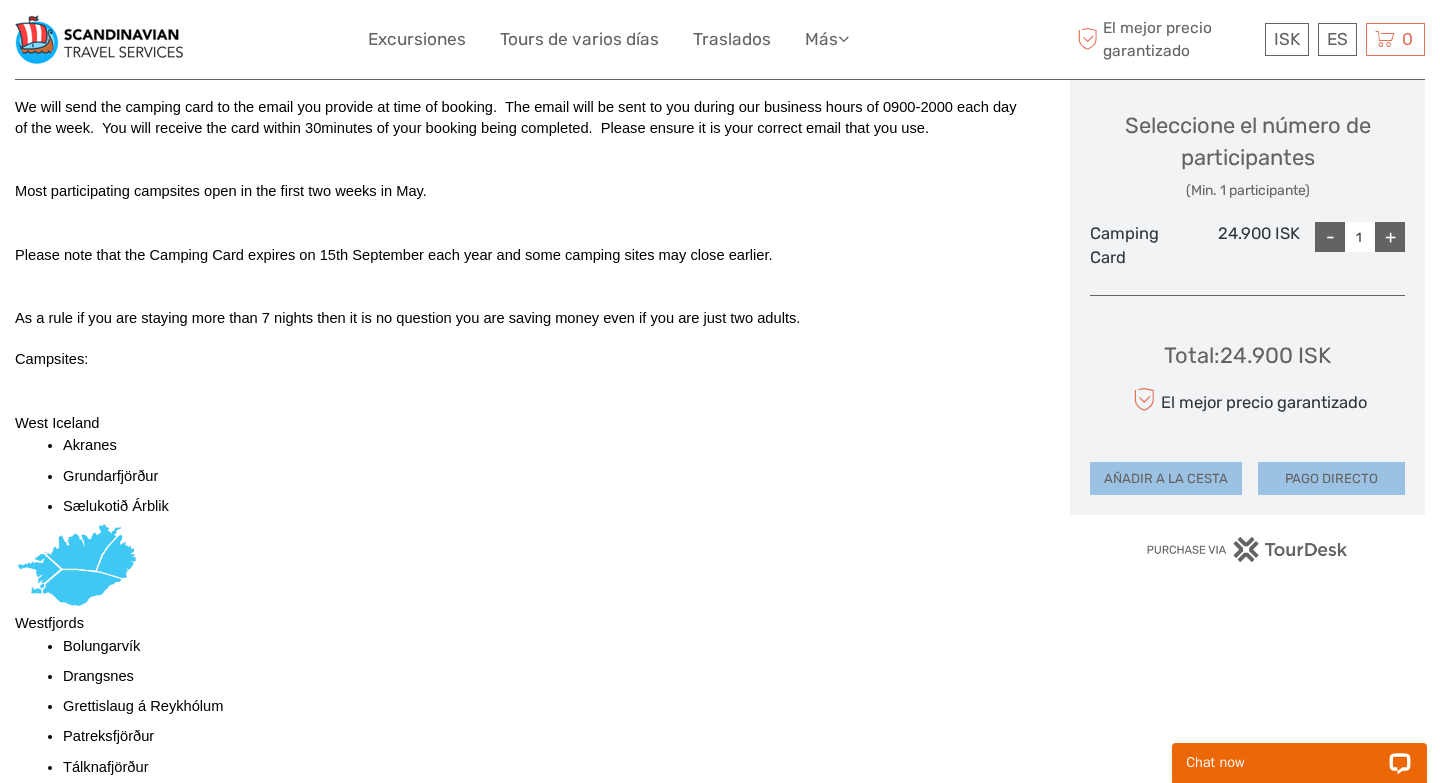 scroll, scrollTop: 919, scrollLeft: 0, axis: vertical 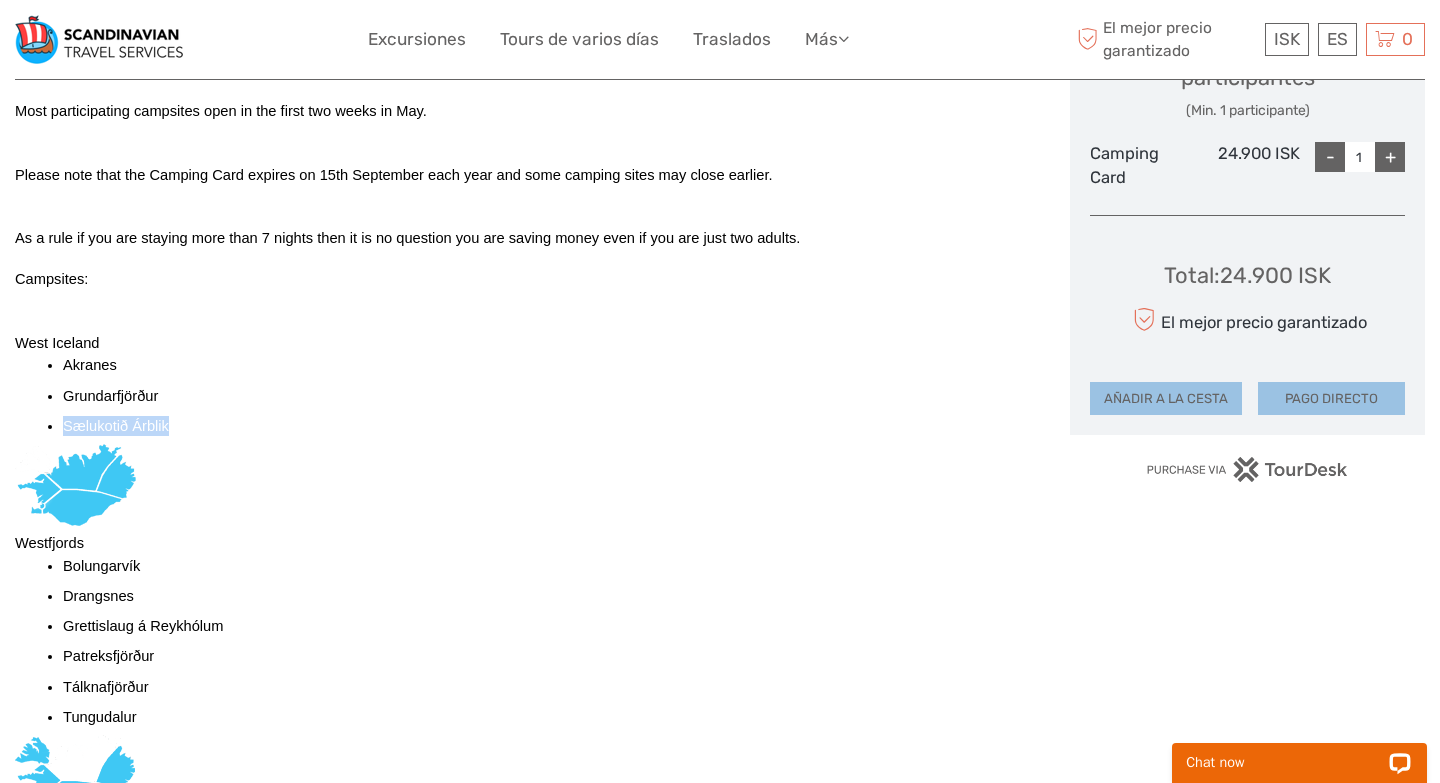 drag, startPoint x: 174, startPoint y: 422, endPoint x: 60, endPoint y: 431, distance: 114.35471 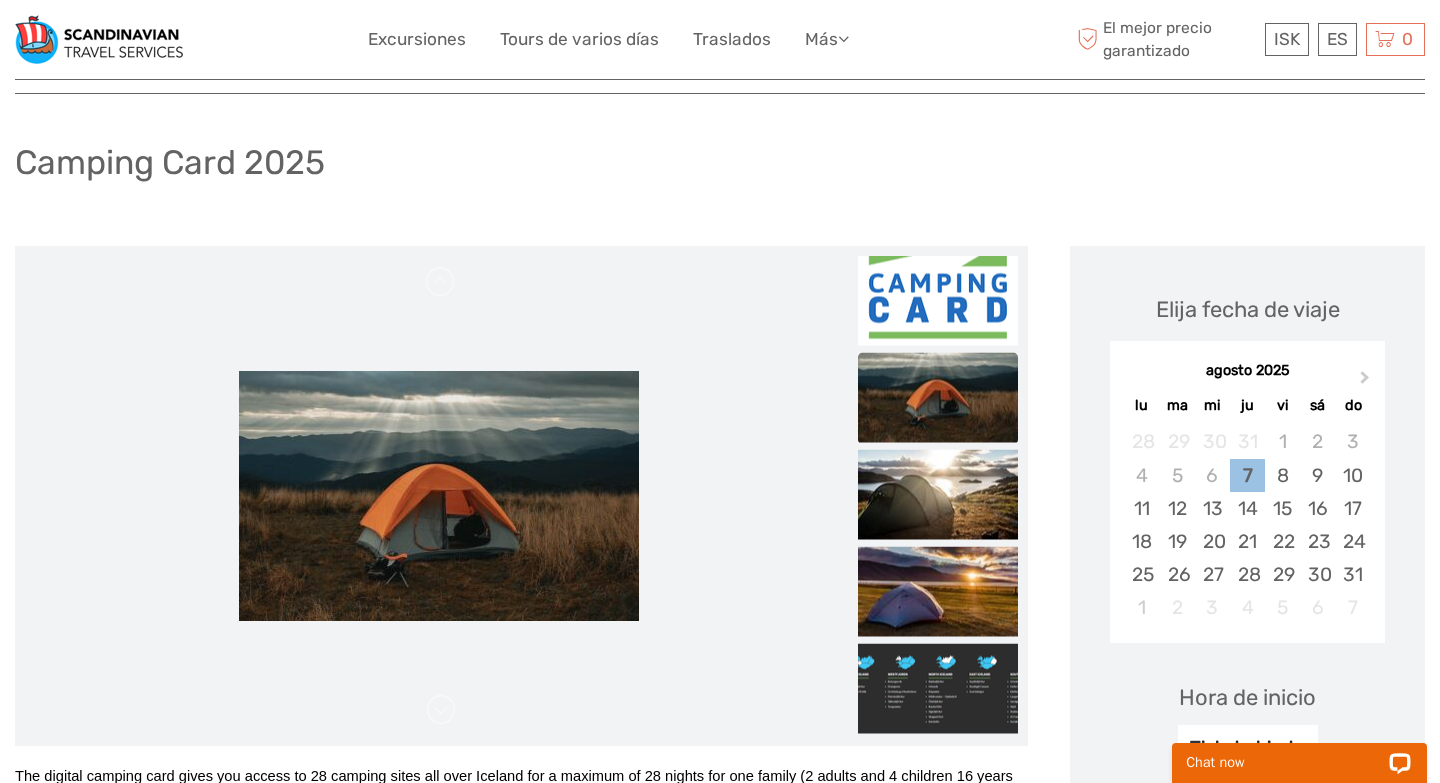 scroll, scrollTop: 83, scrollLeft: 0, axis: vertical 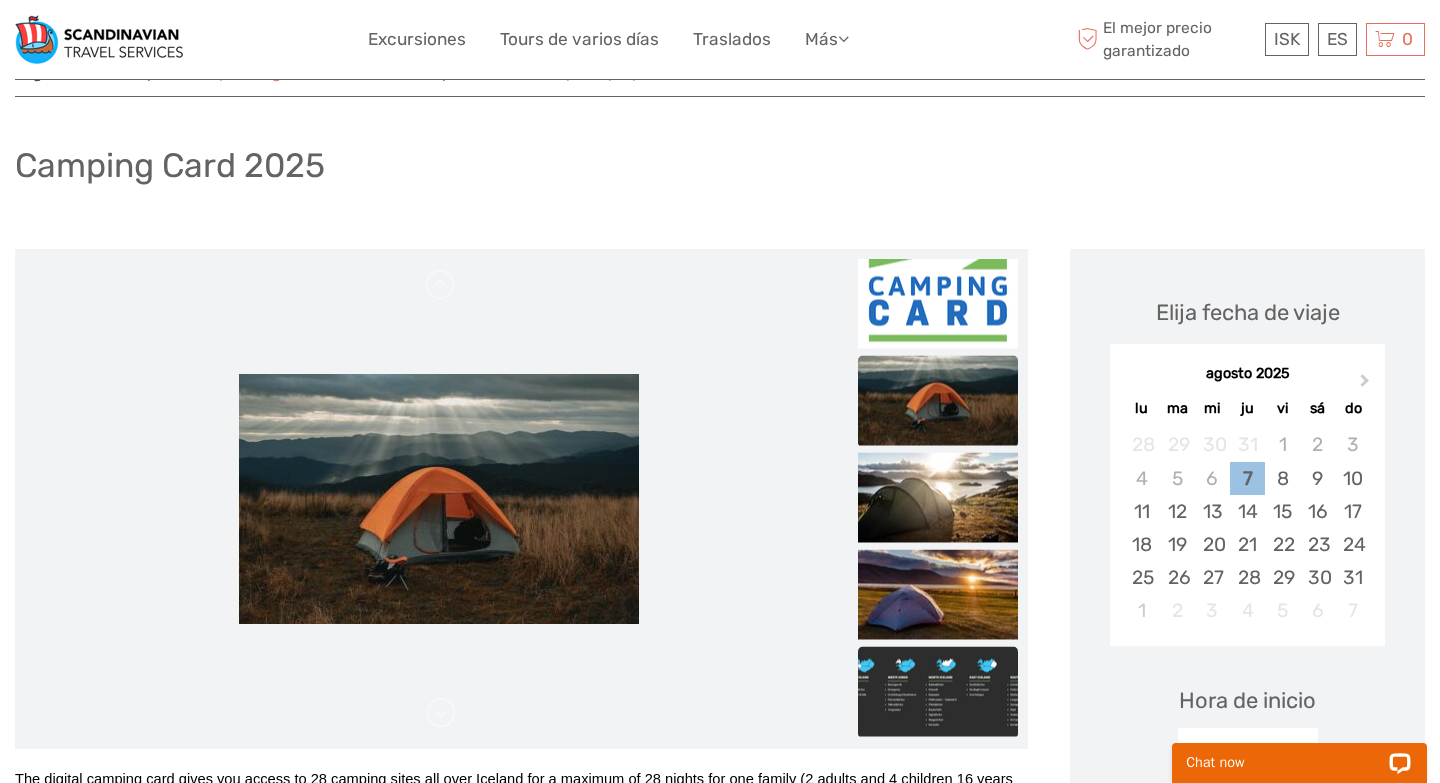 click at bounding box center (938, 692) 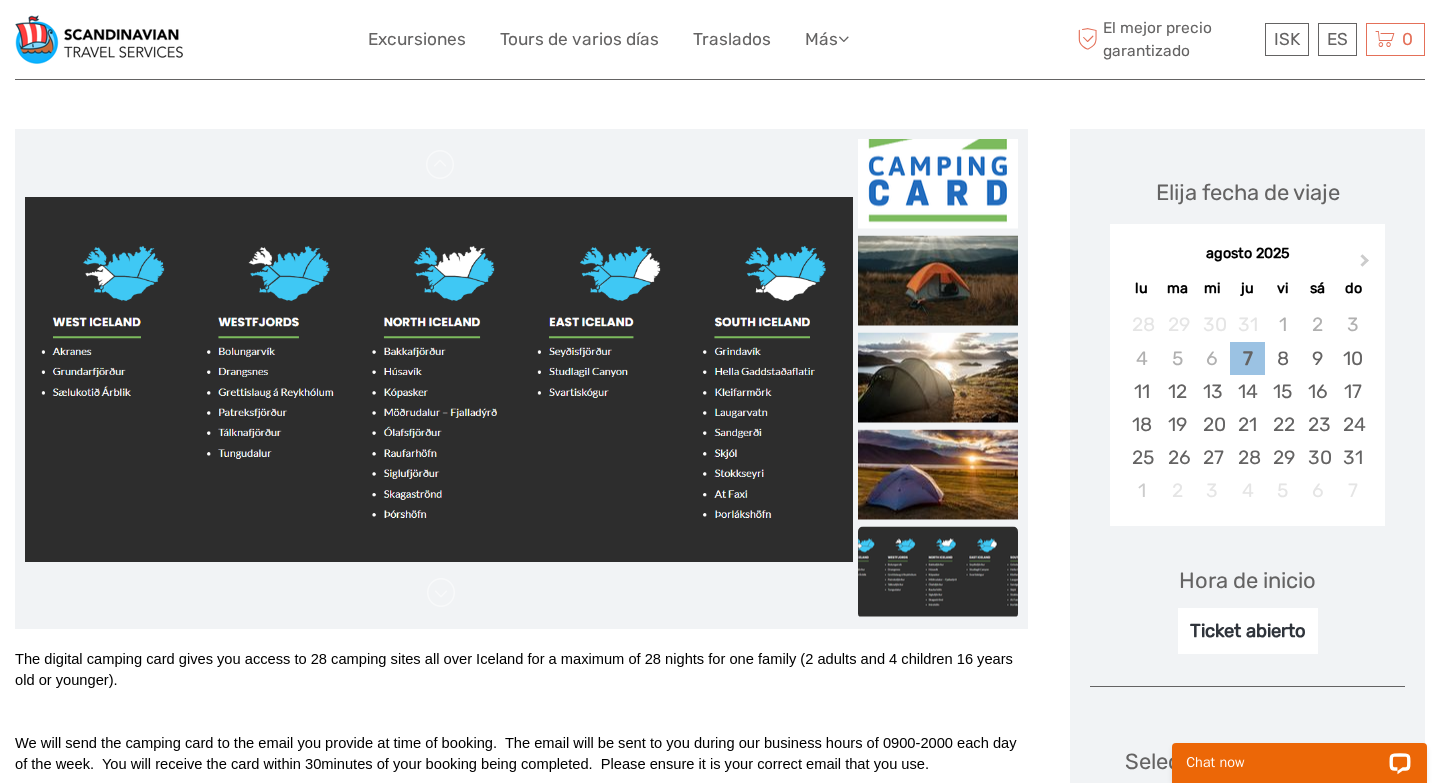 scroll, scrollTop: 0, scrollLeft: 0, axis: both 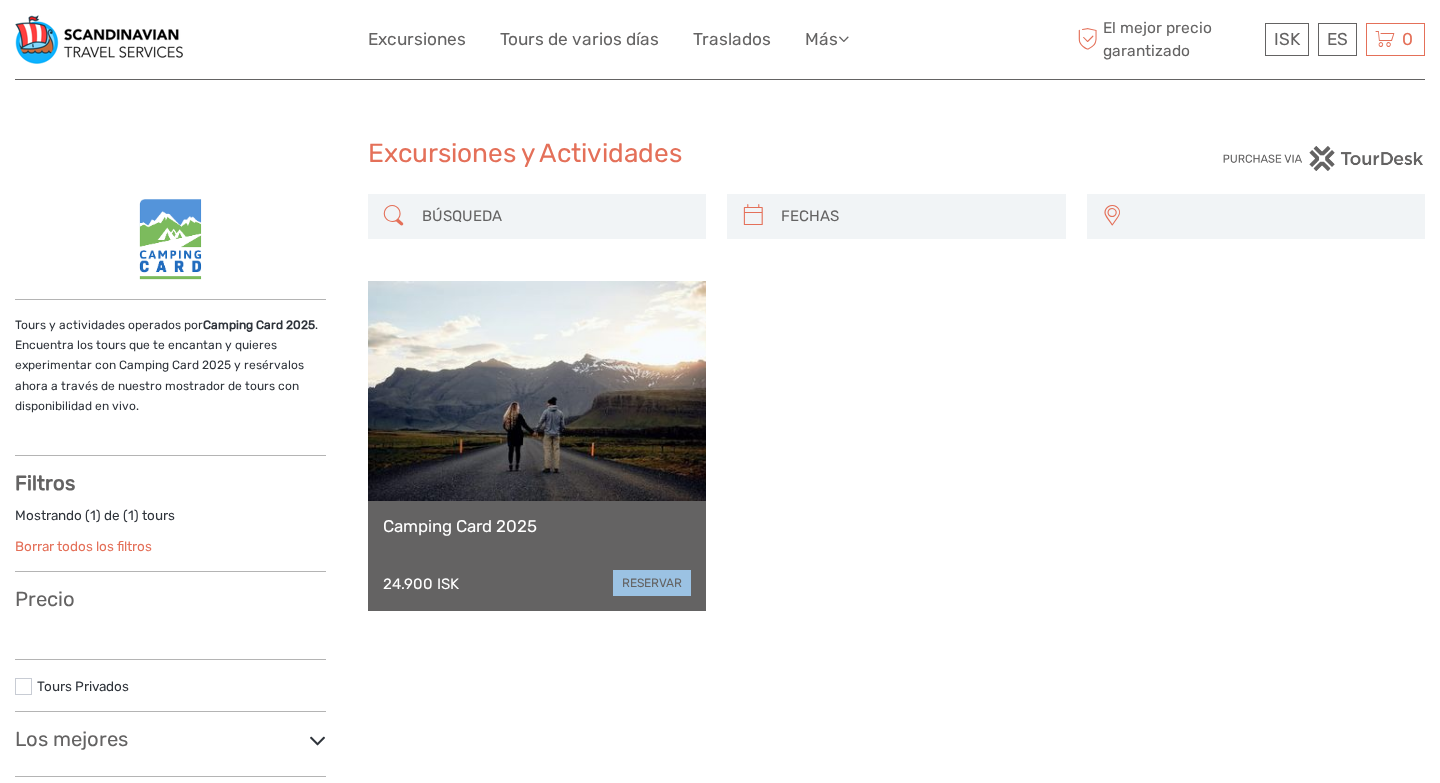 select 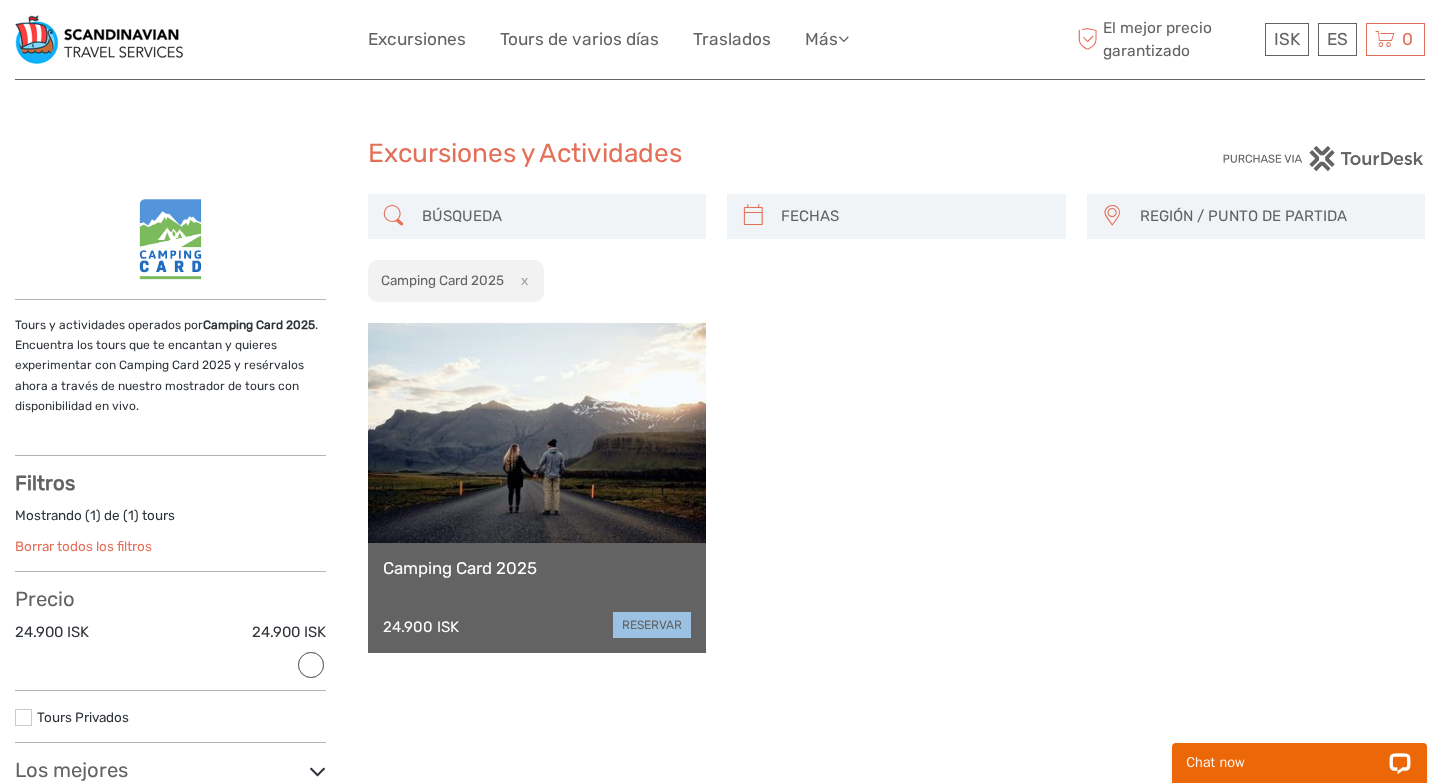 scroll, scrollTop: 0, scrollLeft: 0, axis: both 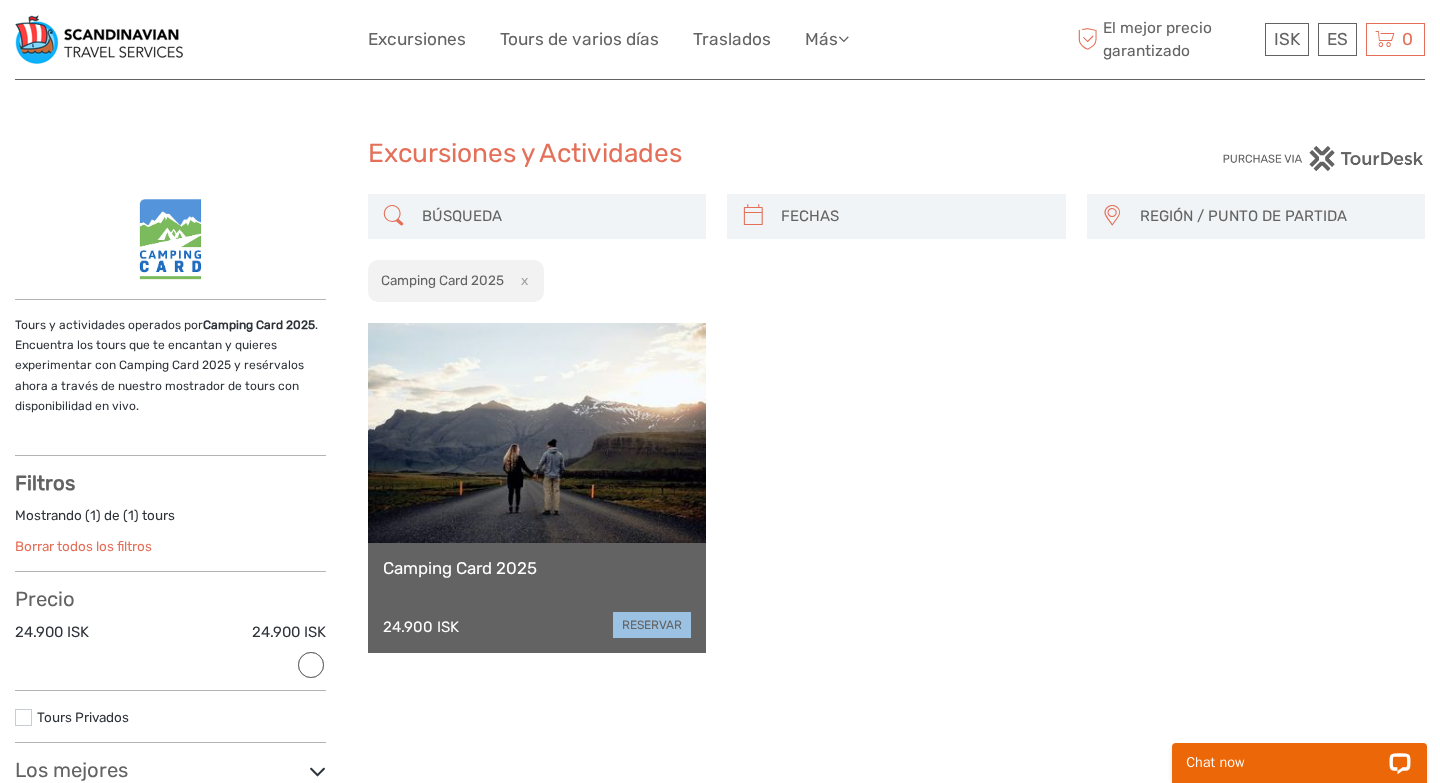 click on "REGIÓN / PUNTO DE PARTIDA" at bounding box center [1273, 216] 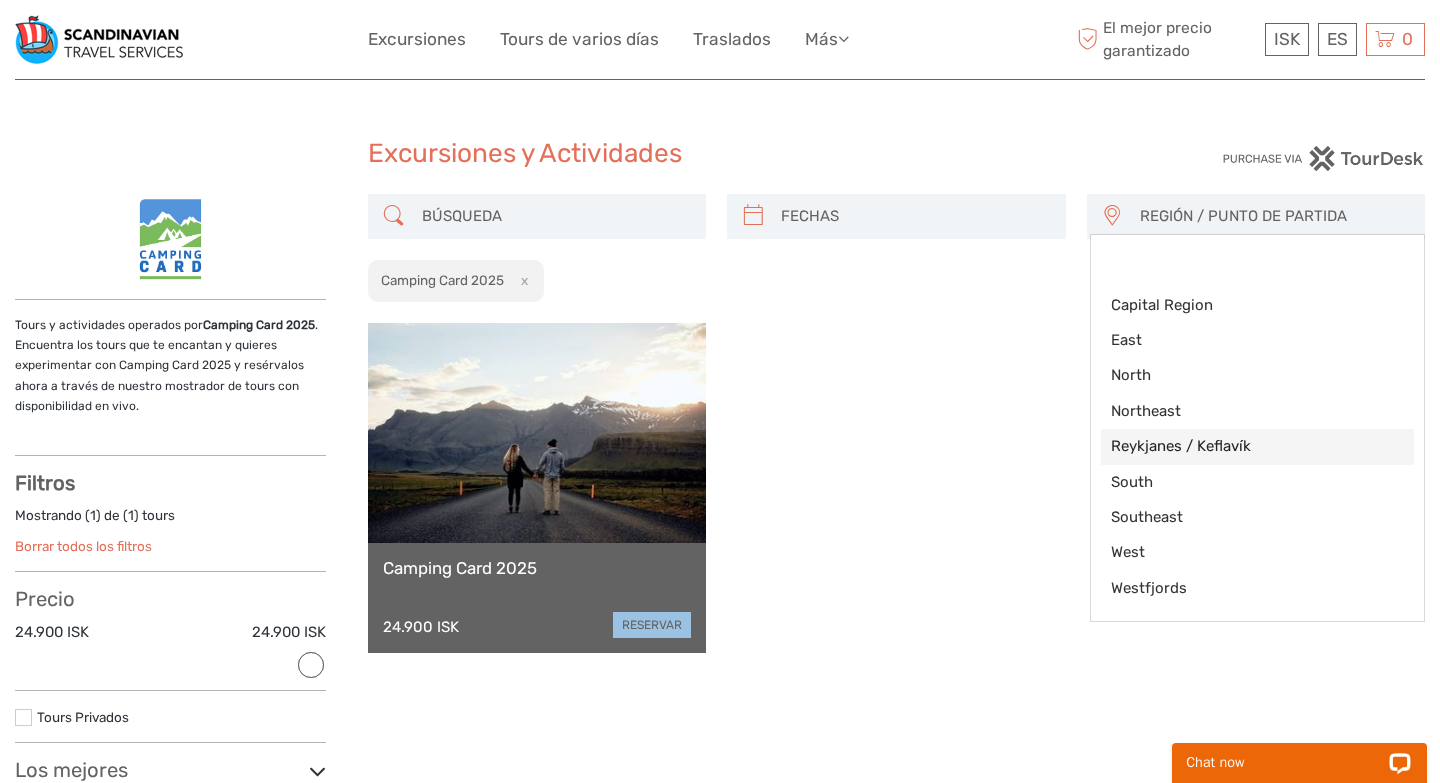 click on "Reykjanes / Keflavík" at bounding box center [1241, 446] 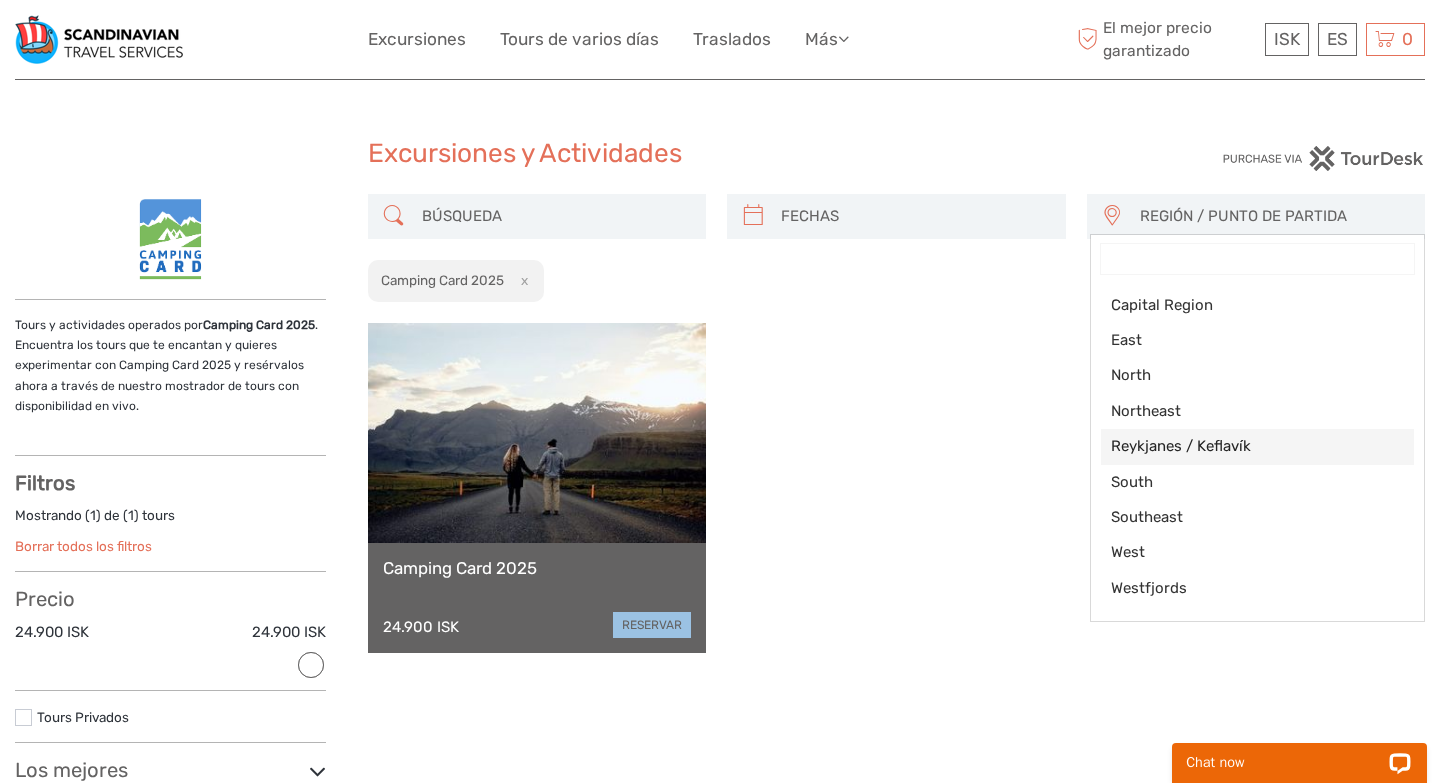 select on "Reykjanes / Keflavík" 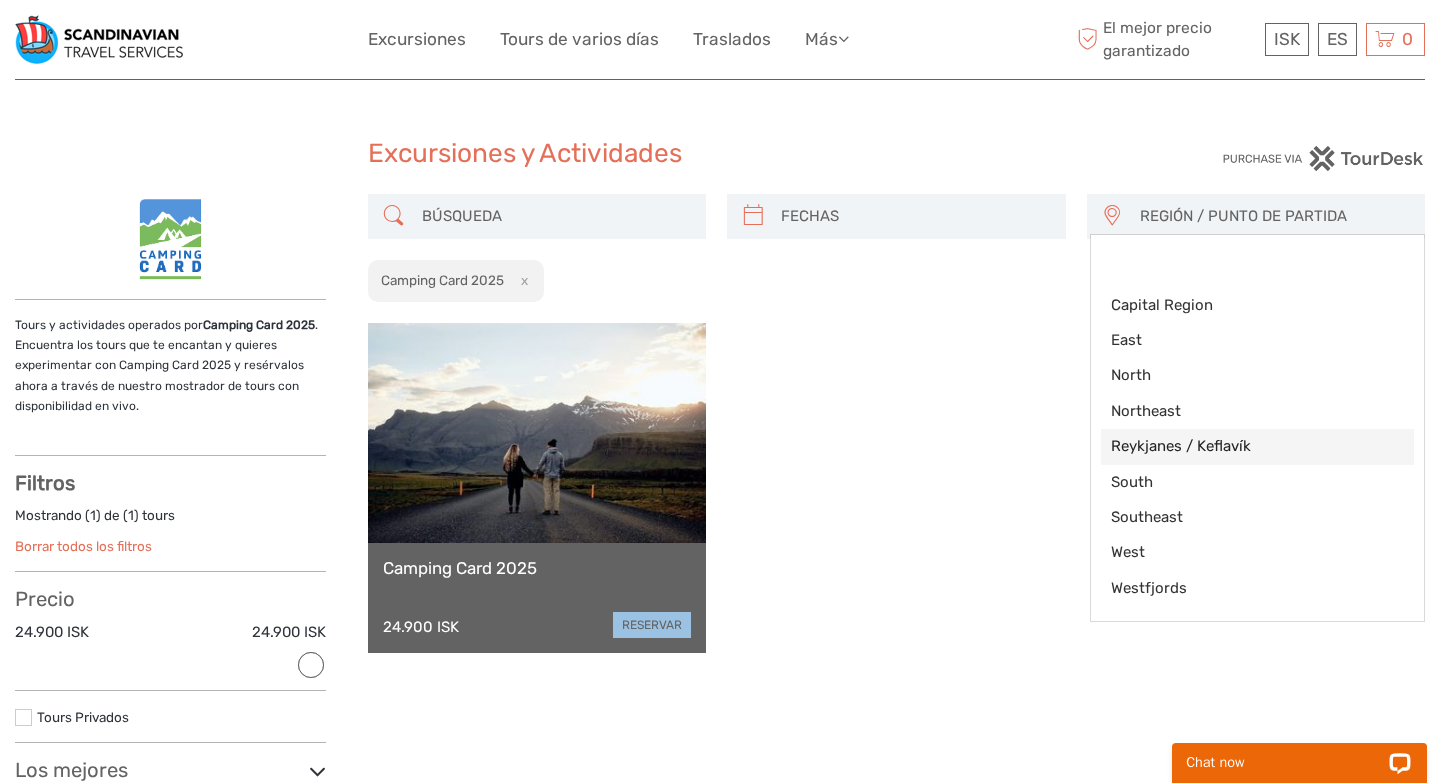 scroll, scrollTop: 62, scrollLeft: 0, axis: vertical 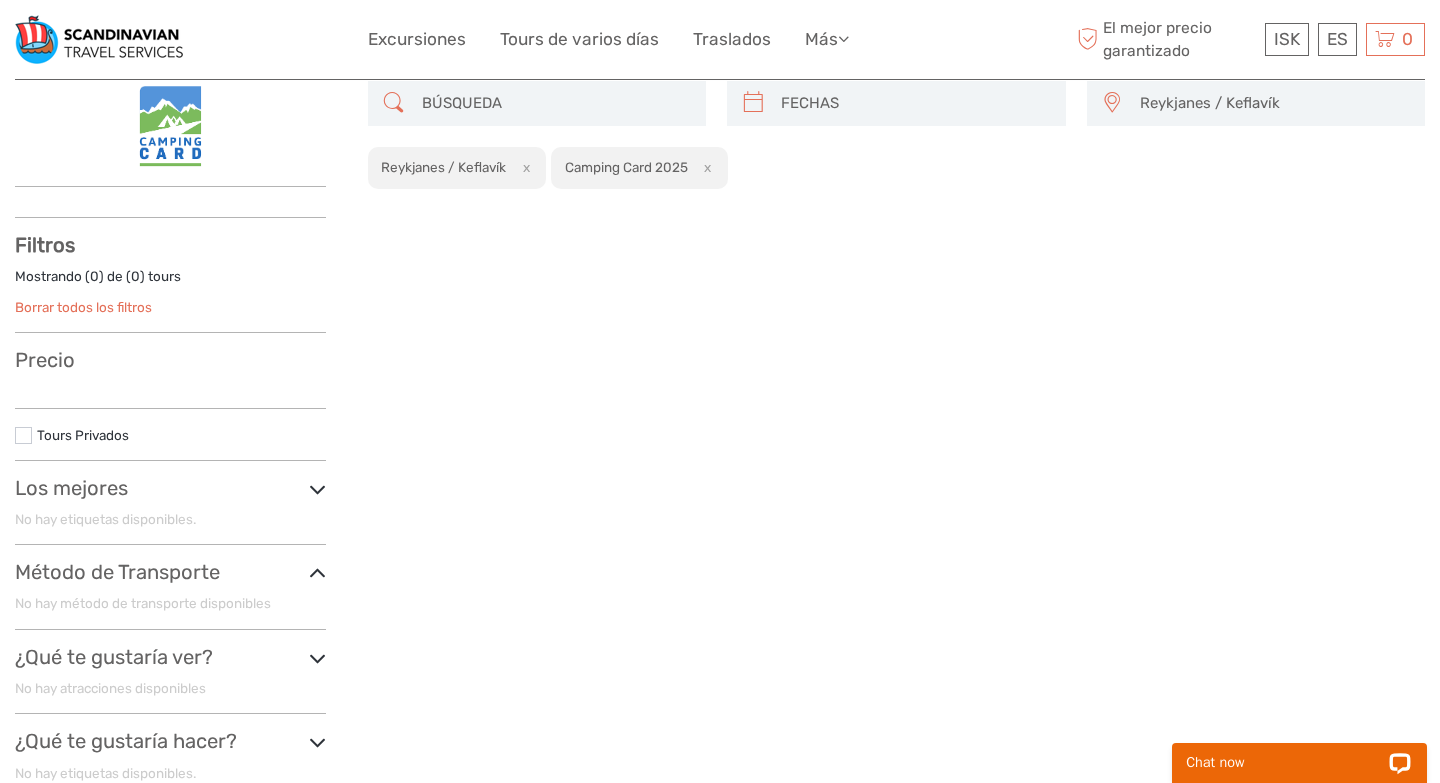 click at bounding box center [914, 103] 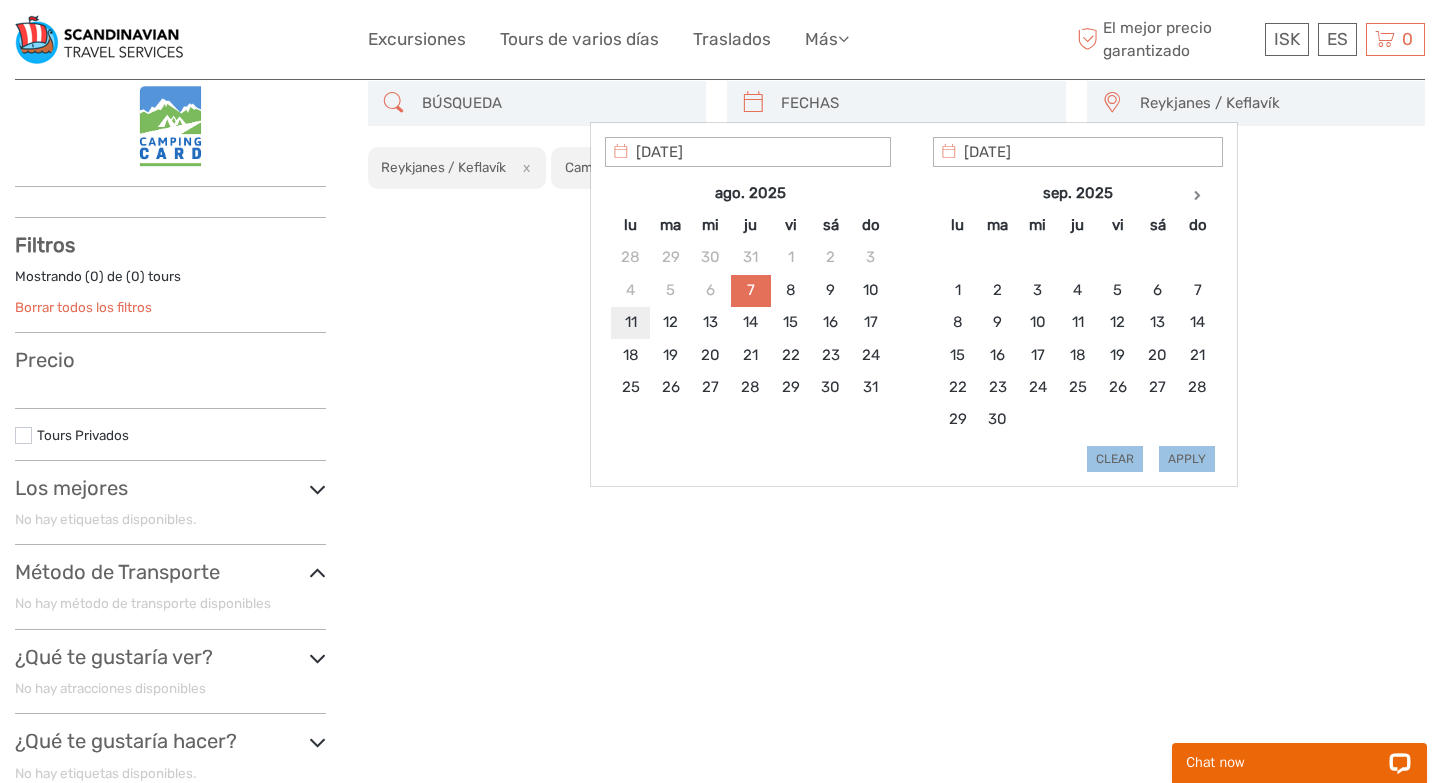 type on "11/08/2025" 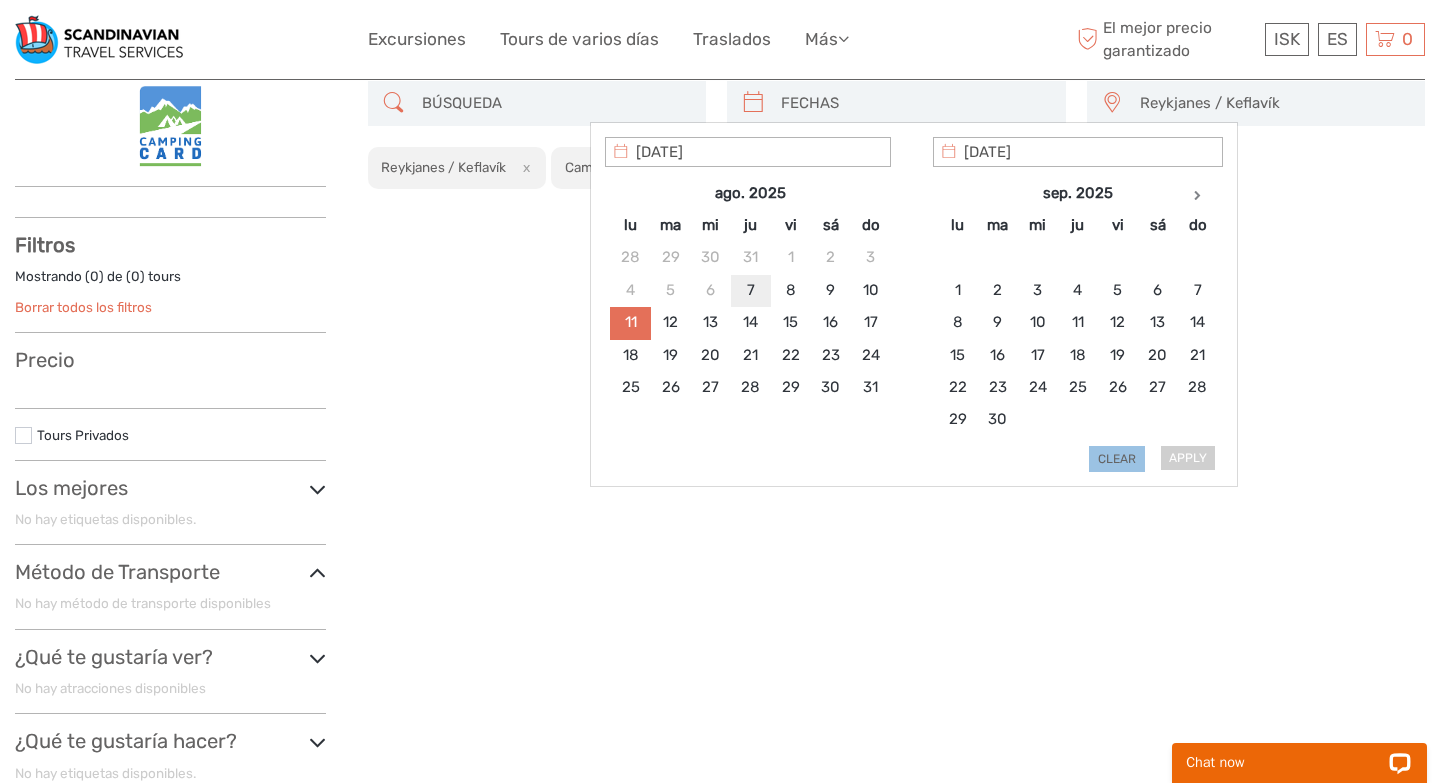 type on "11/08/2025" 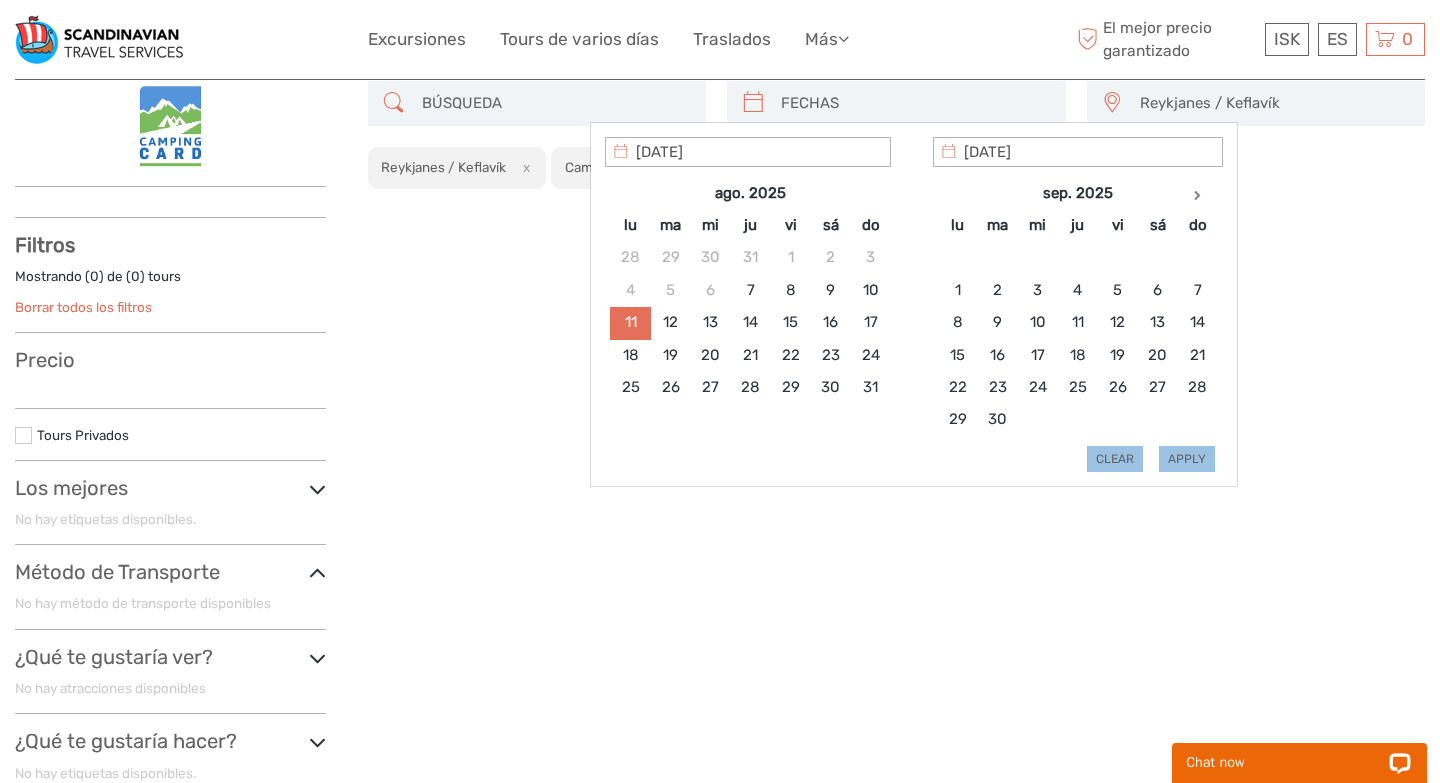 type on "11/08/2025" 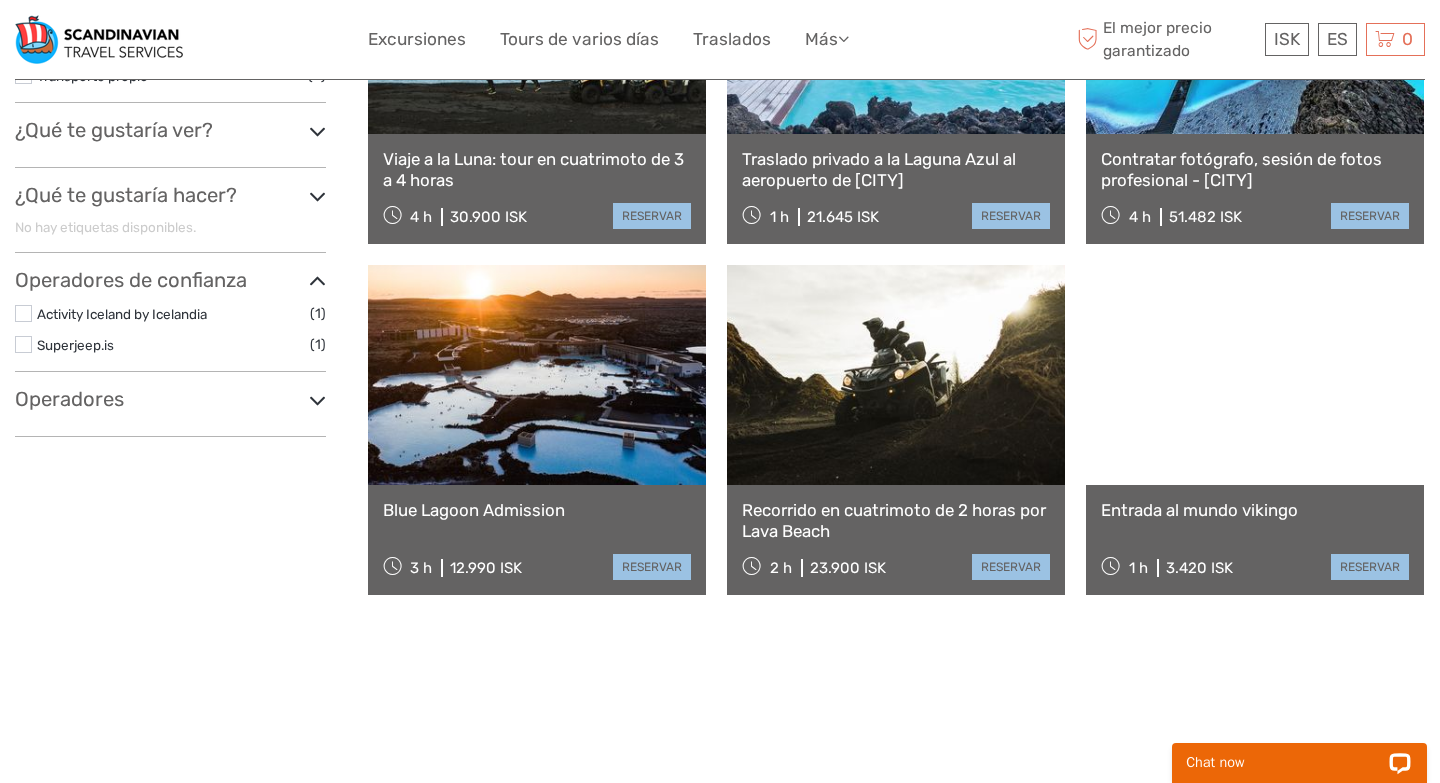 scroll, scrollTop: 839, scrollLeft: 0, axis: vertical 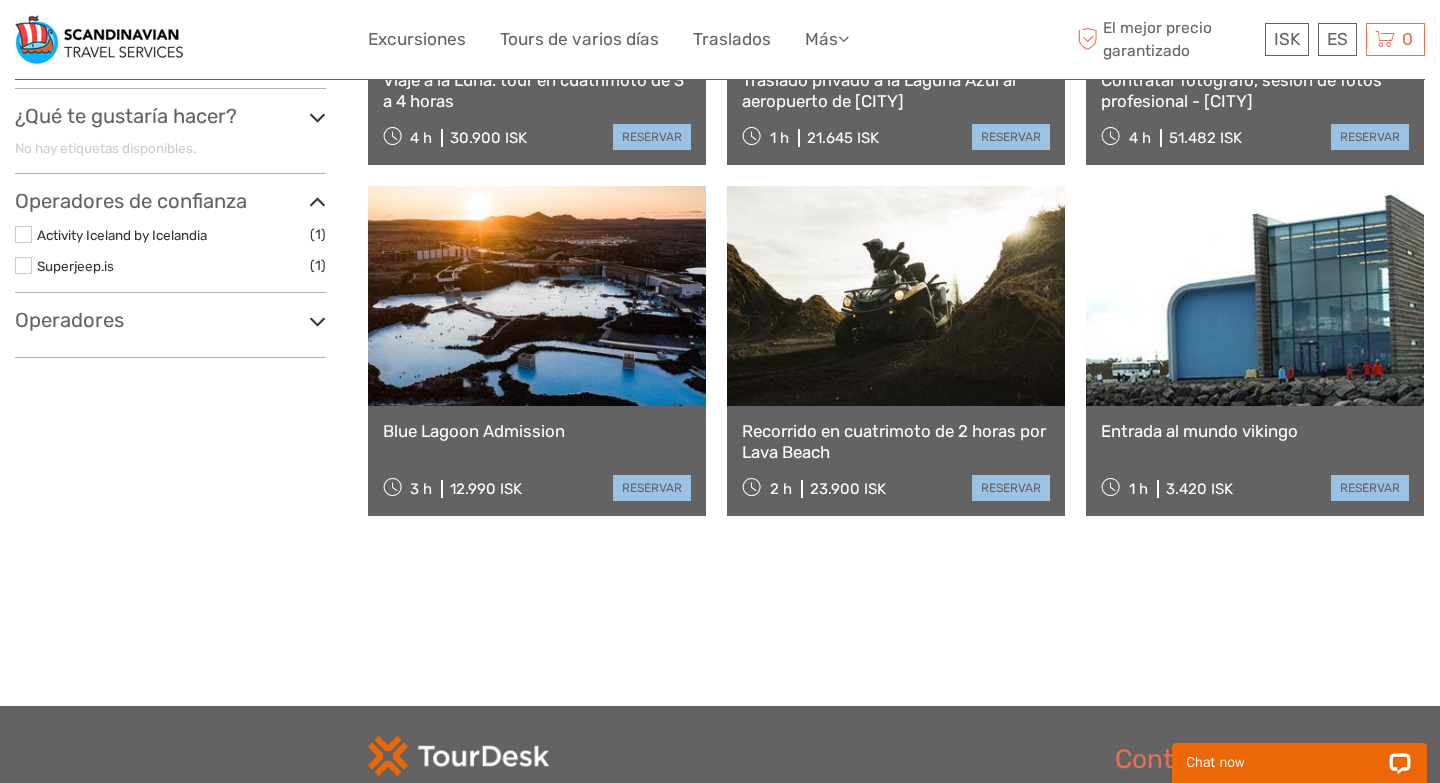 click on "Blue Lagoon Admission" at bounding box center [537, 431] 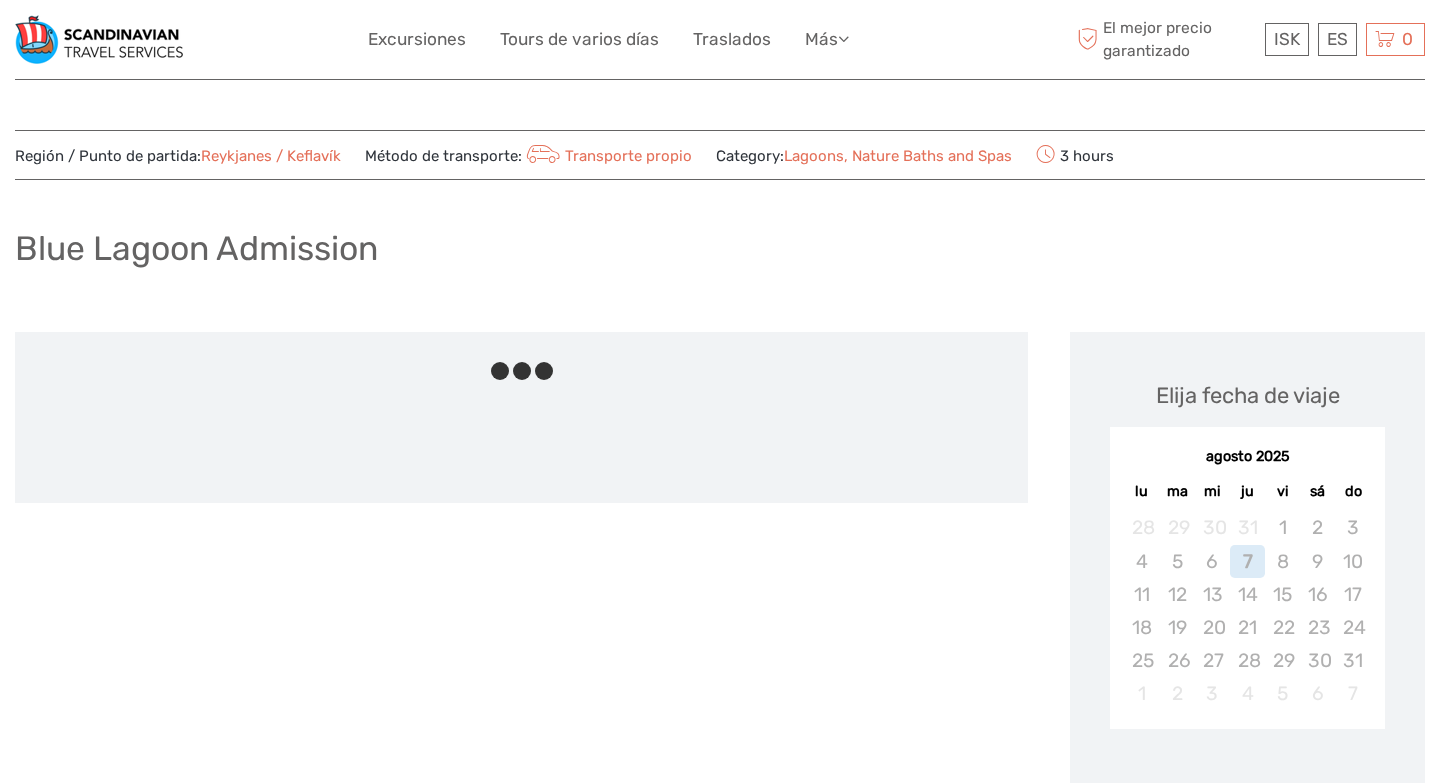 scroll, scrollTop: 0, scrollLeft: 0, axis: both 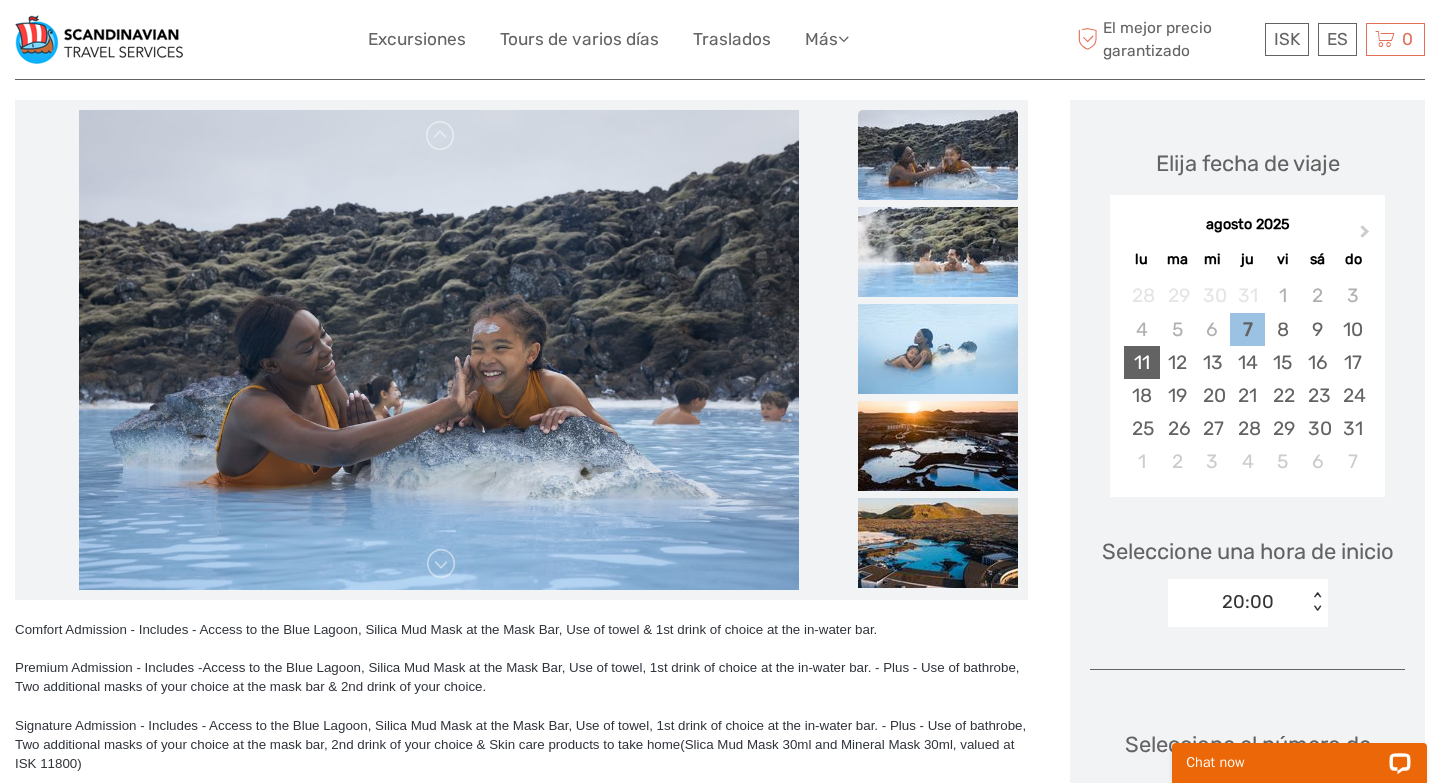 click on "11" at bounding box center [1141, 362] 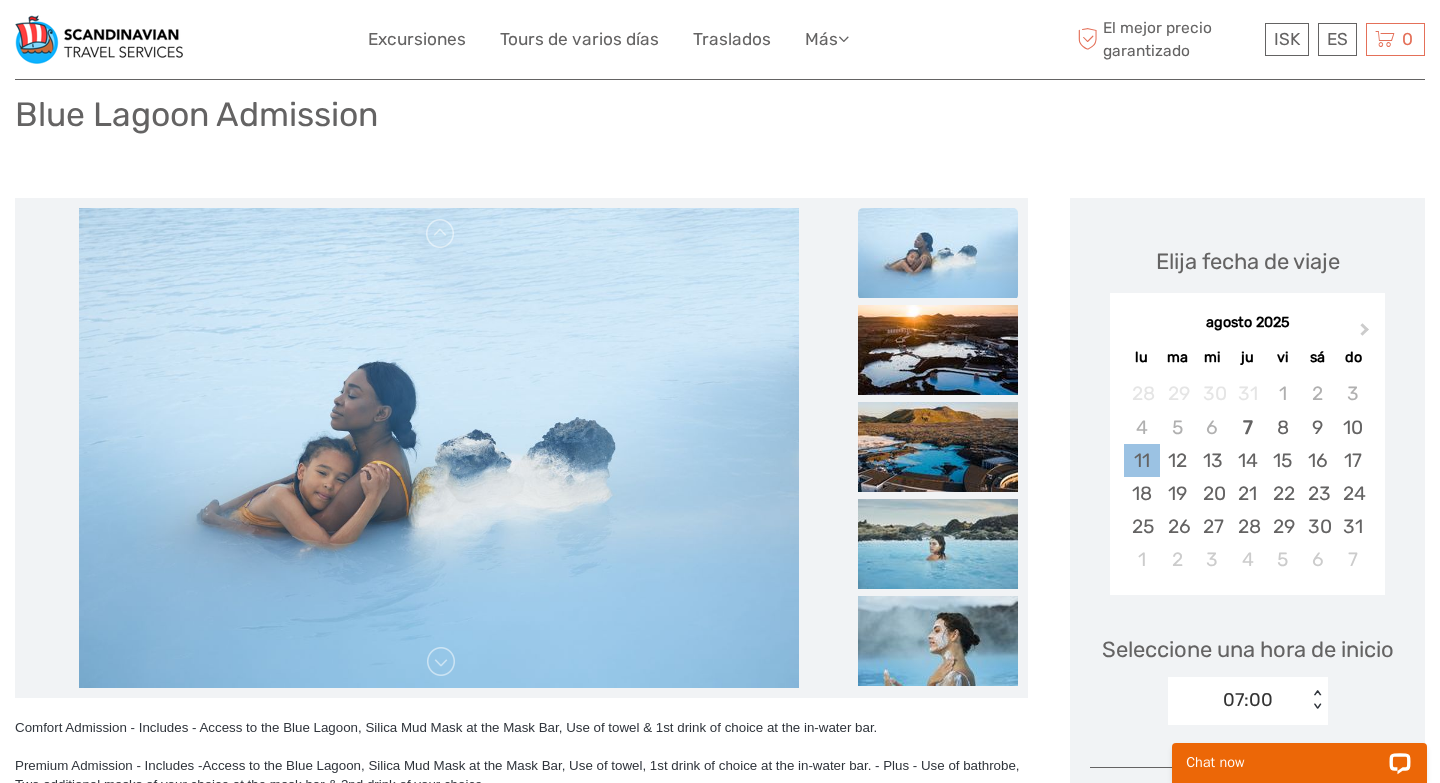scroll, scrollTop: 0, scrollLeft: 0, axis: both 